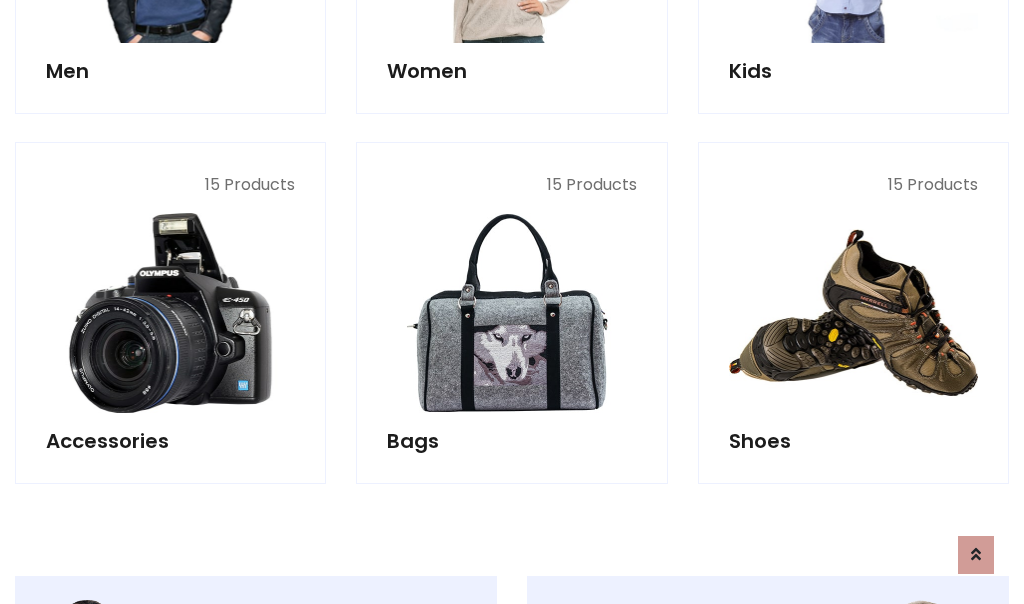 scroll, scrollTop: 853, scrollLeft: 0, axis: vertical 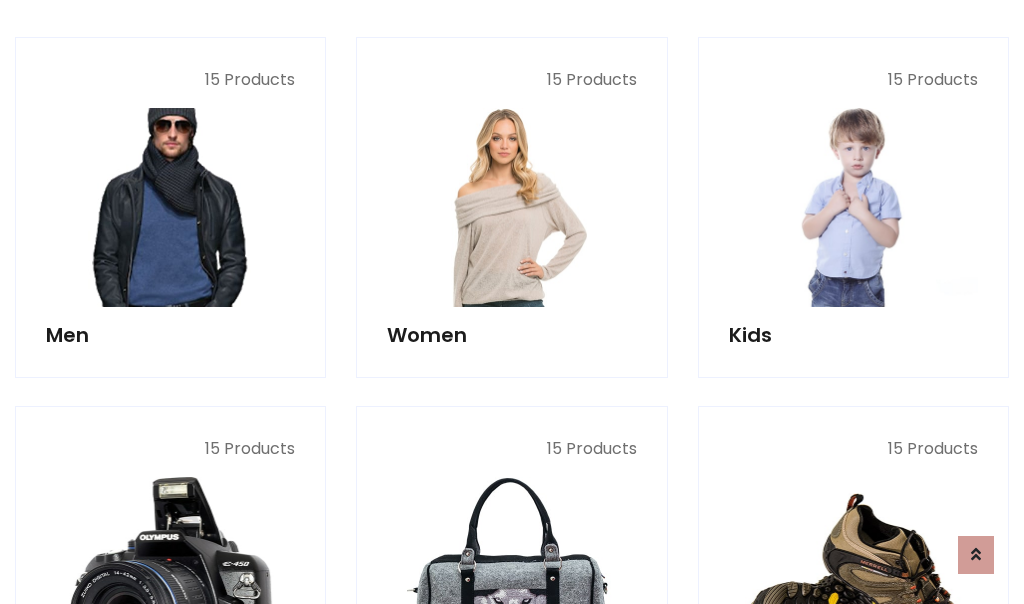 click at bounding box center (170, 207) 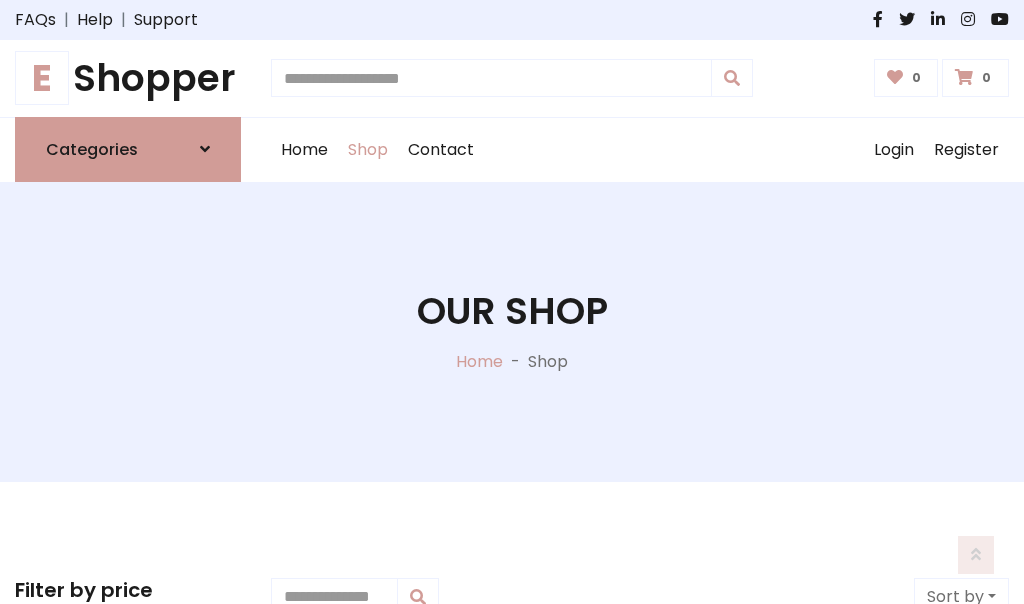 scroll, scrollTop: 807, scrollLeft: 0, axis: vertical 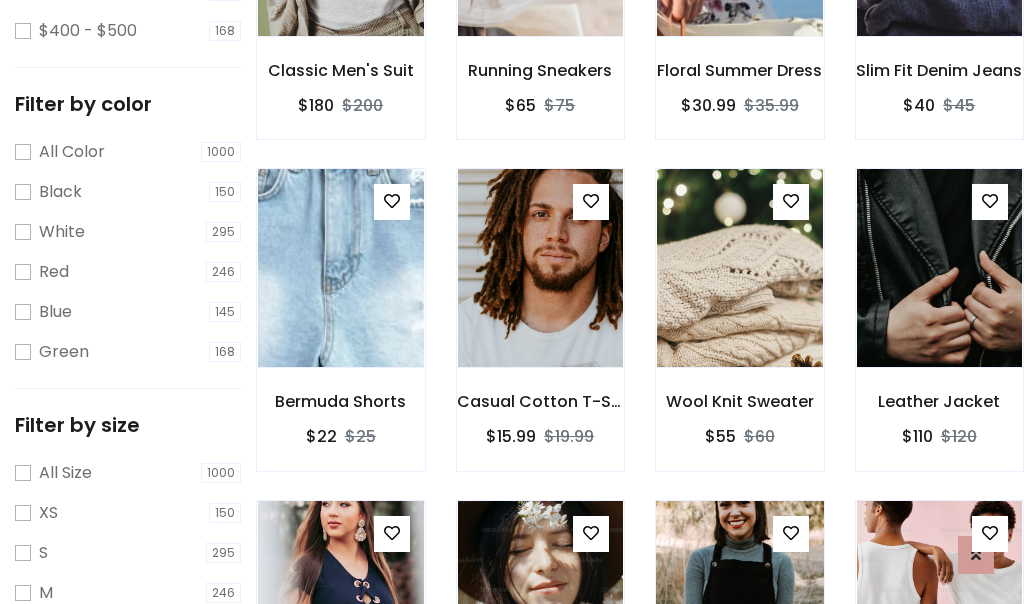 click at bounding box center [739, 600] 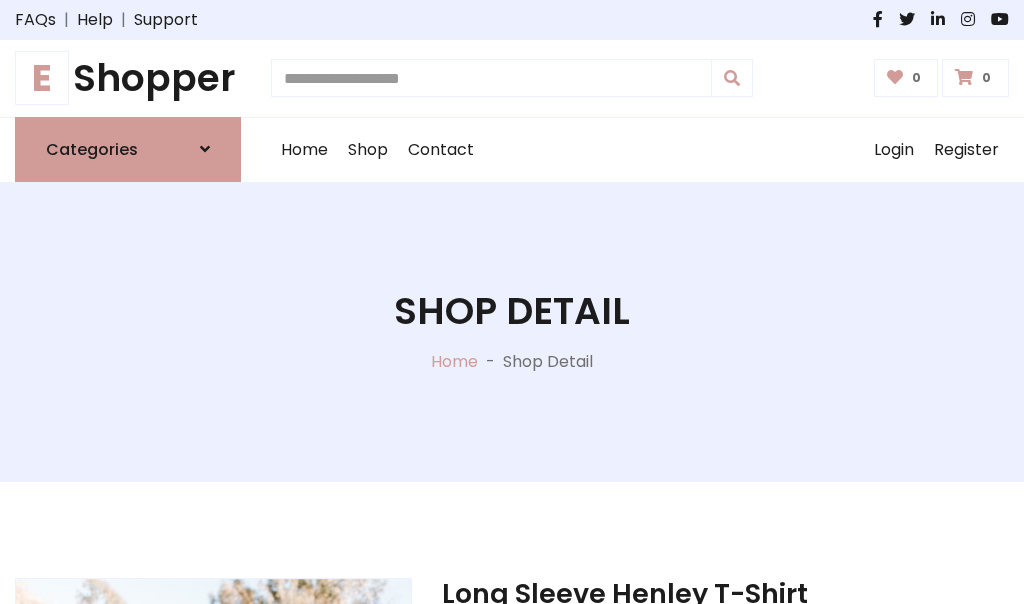 scroll, scrollTop: 182, scrollLeft: 0, axis: vertical 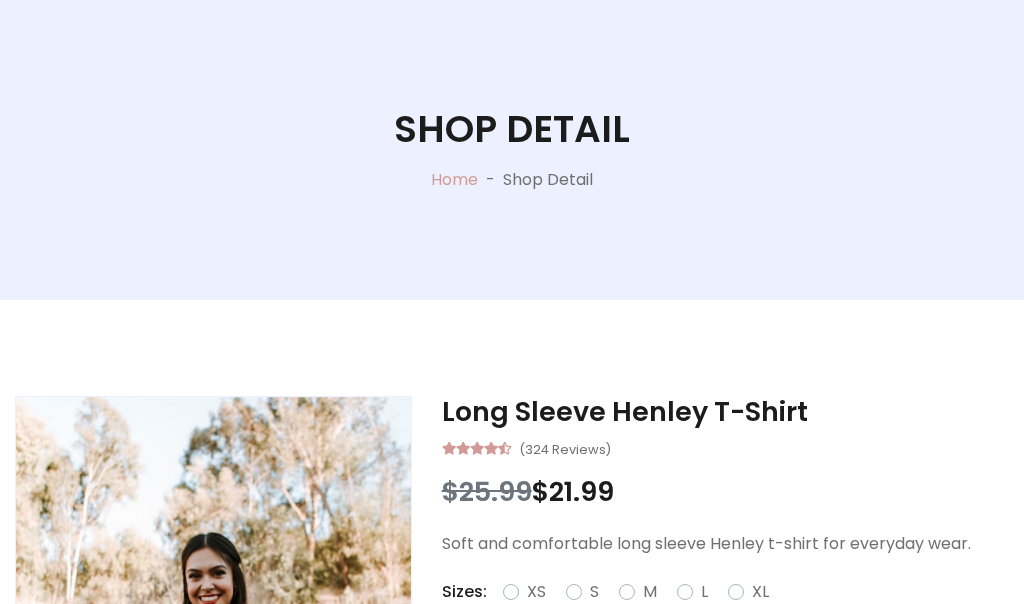 click on "M" at bounding box center (650, 592) 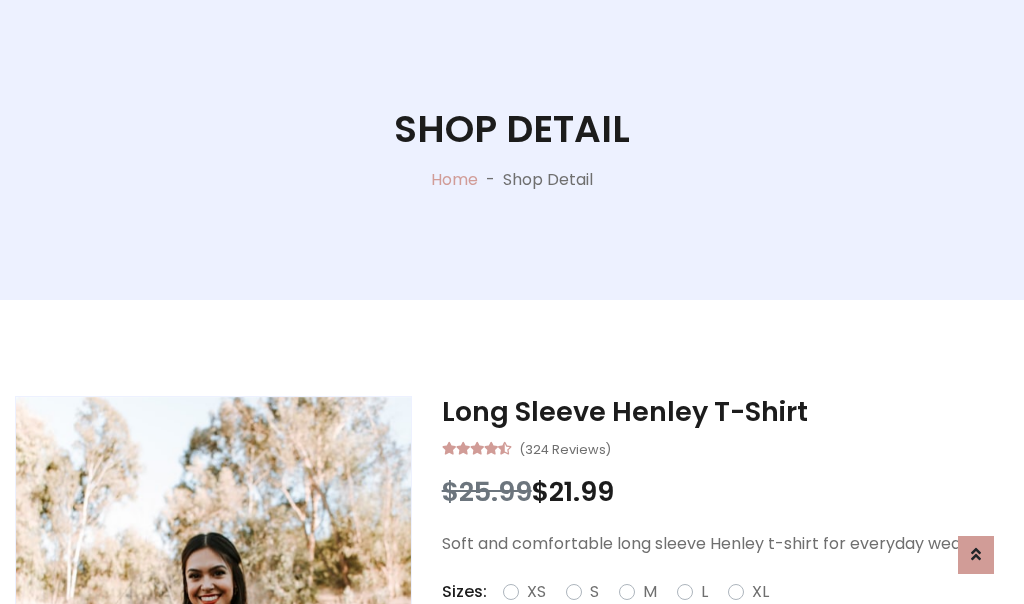 click on "Red" at bounding box center (732, 616) 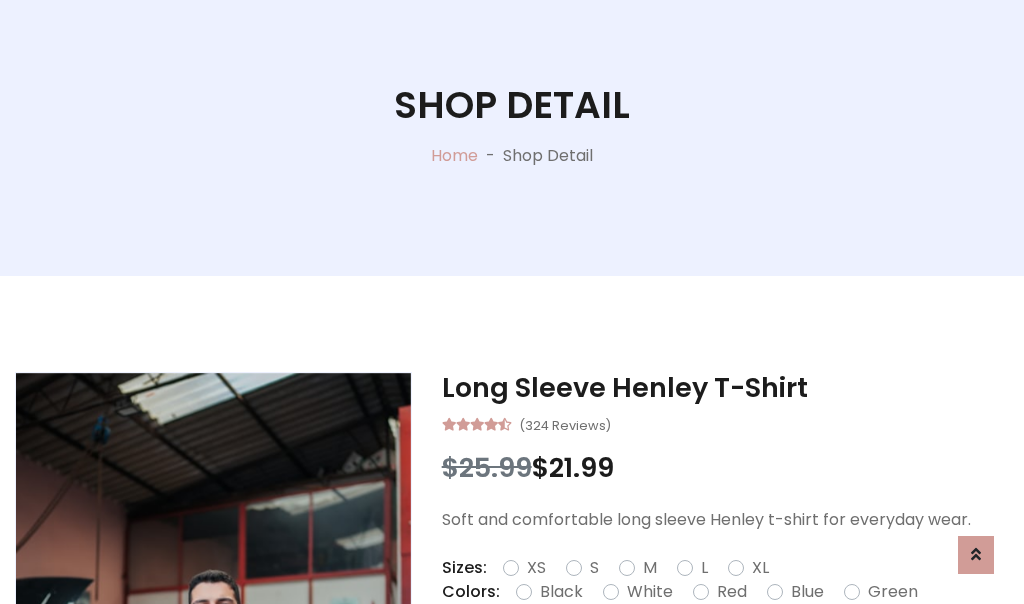 click on "Add To Cart" at bounding box center (663, 655) 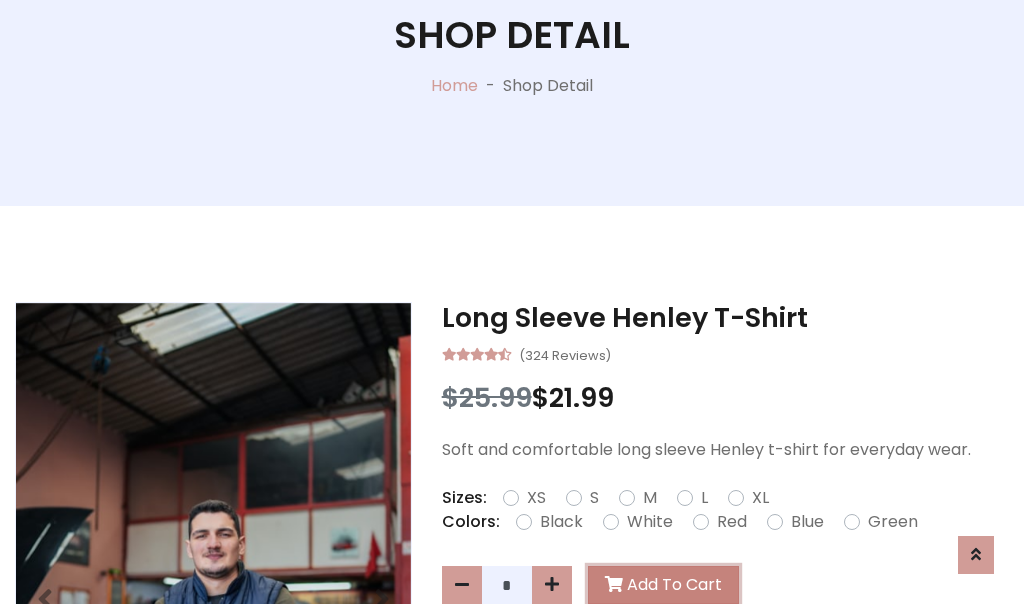 scroll, scrollTop: 0, scrollLeft: 0, axis: both 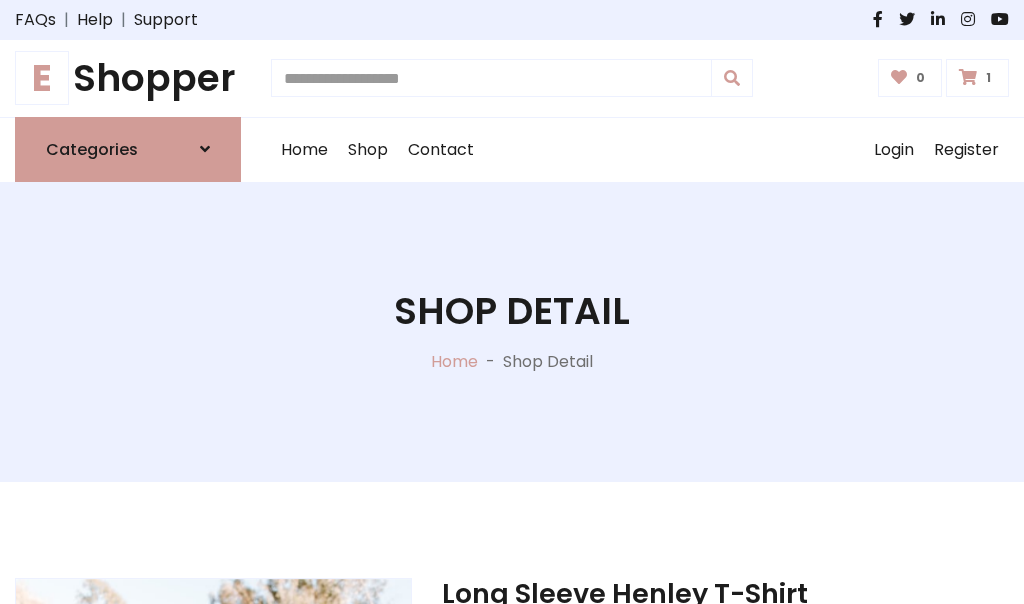 click at bounding box center [968, 77] 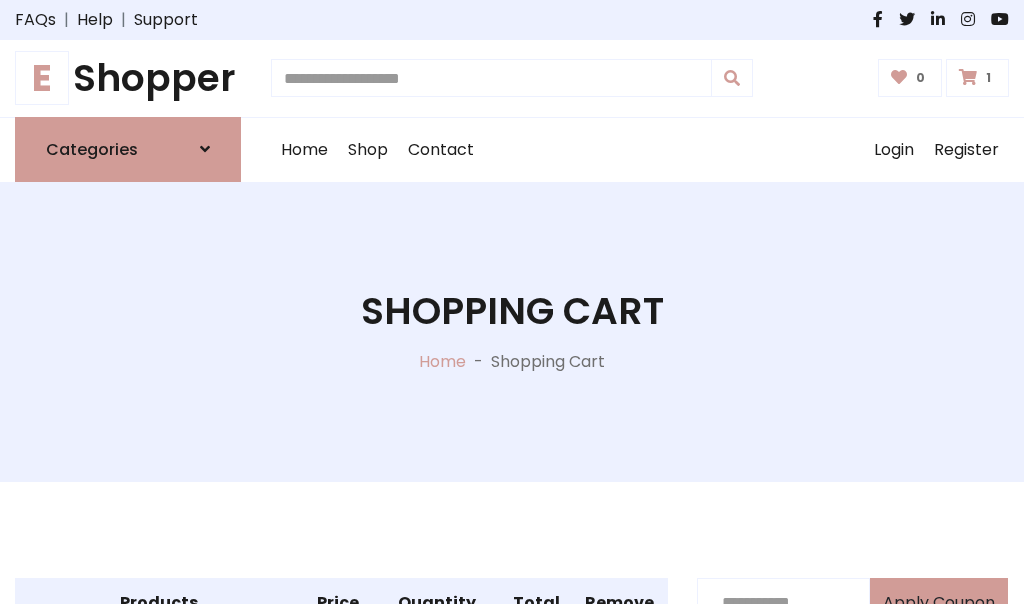 scroll, scrollTop: 474, scrollLeft: 0, axis: vertical 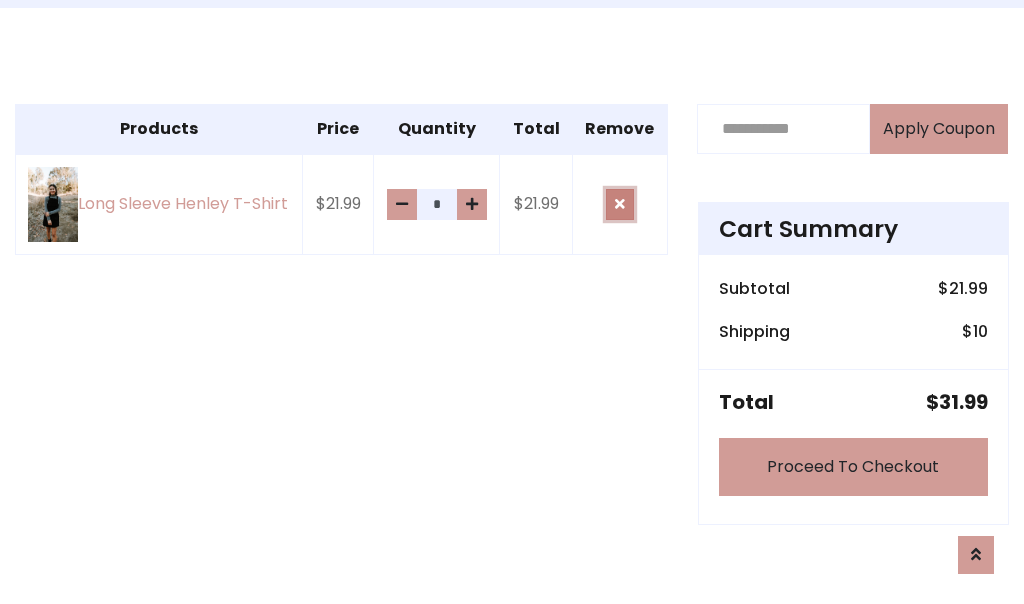 click at bounding box center [620, 204] 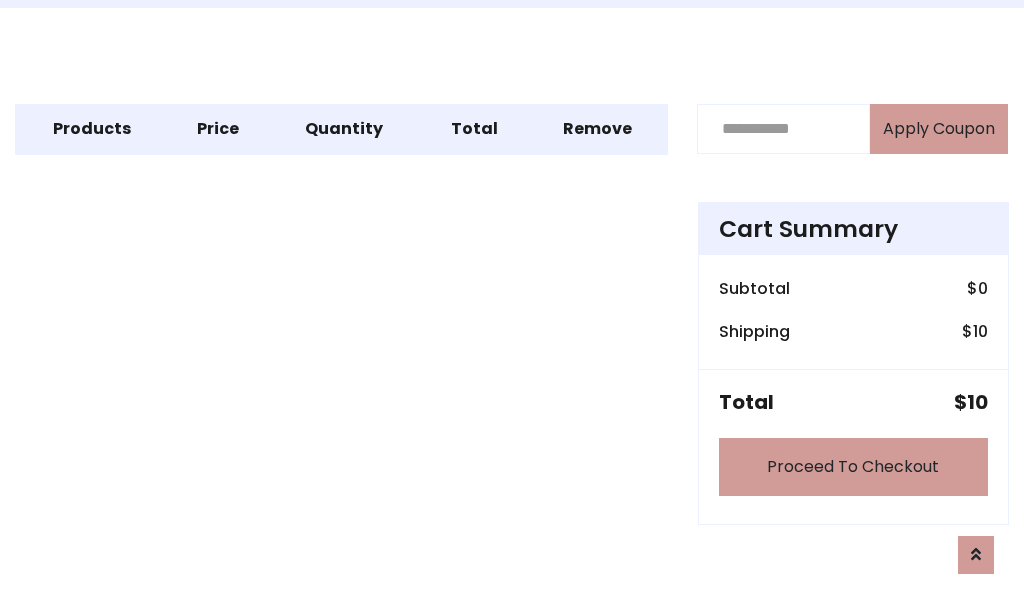 scroll, scrollTop: 247, scrollLeft: 0, axis: vertical 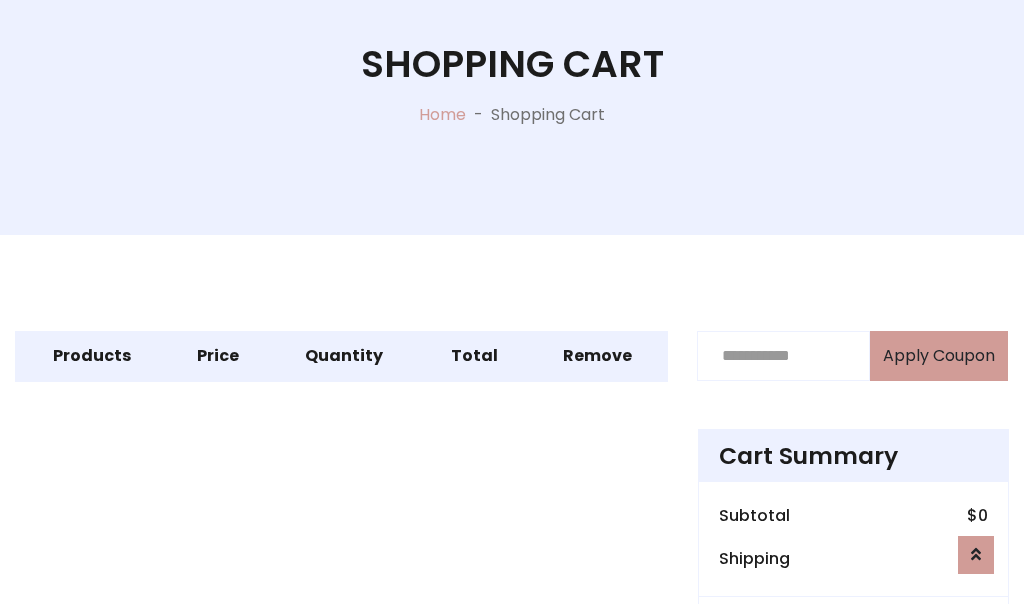 click on "Proceed To Checkout" at bounding box center (853, 694) 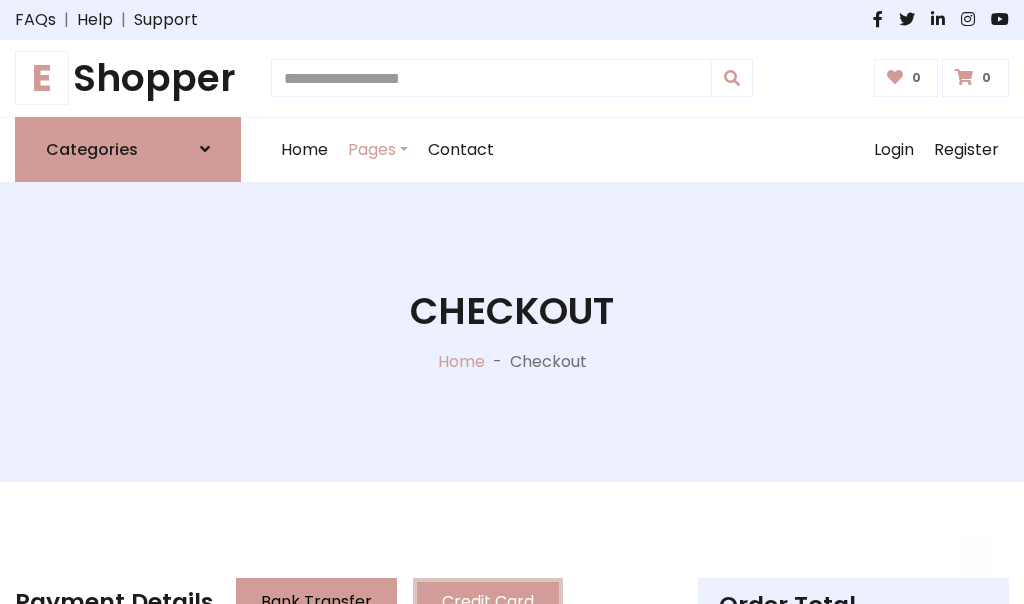 scroll, scrollTop: 137, scrollLeft: 0, axis: vertical 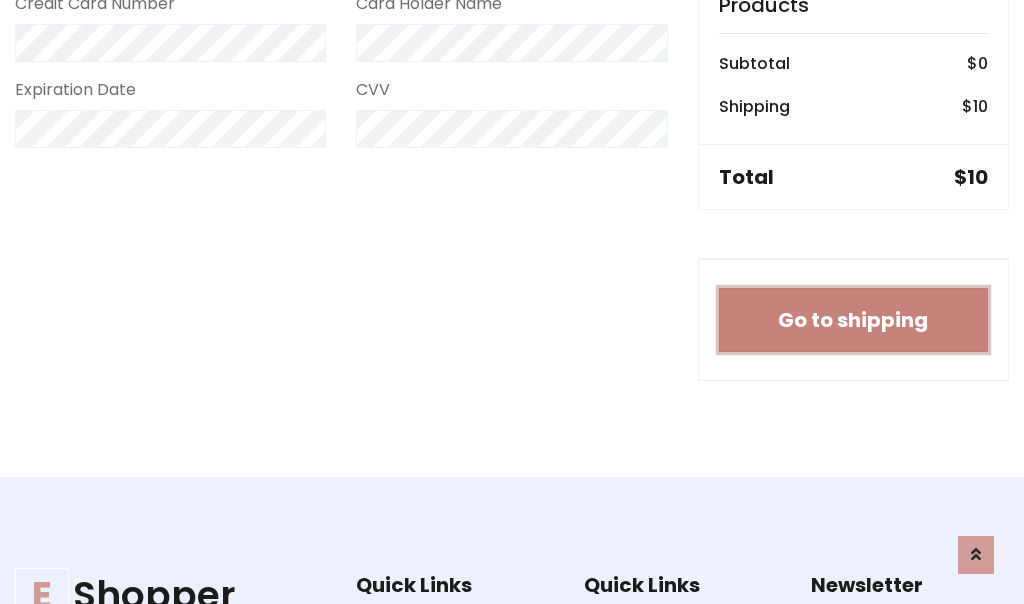 click on "Go to shipping" at bounding box center [853, 320] 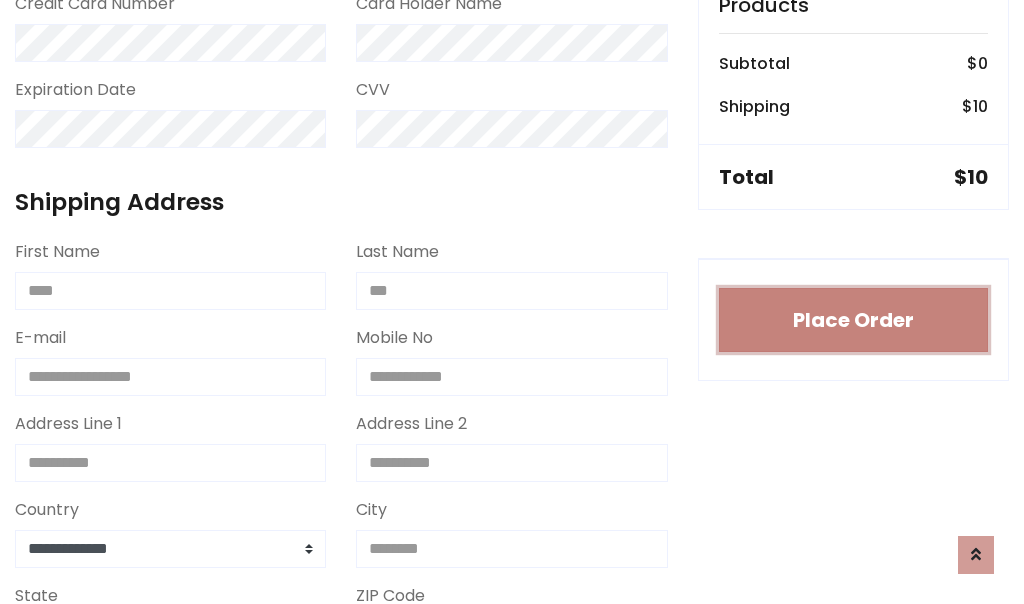 type 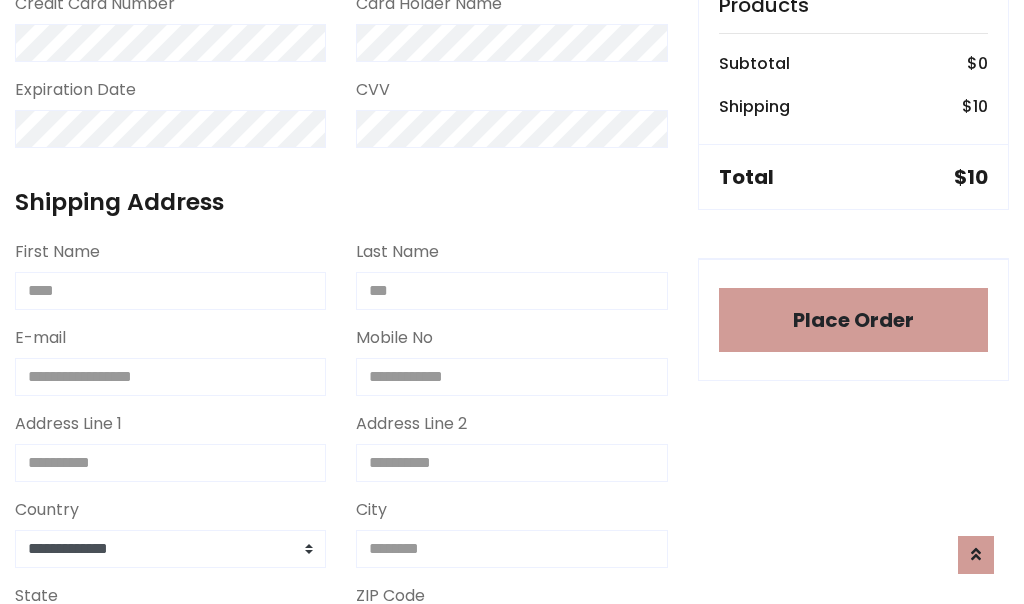 scroll, scrollTop: 1216, scrollLeft: 0, axis: vertical 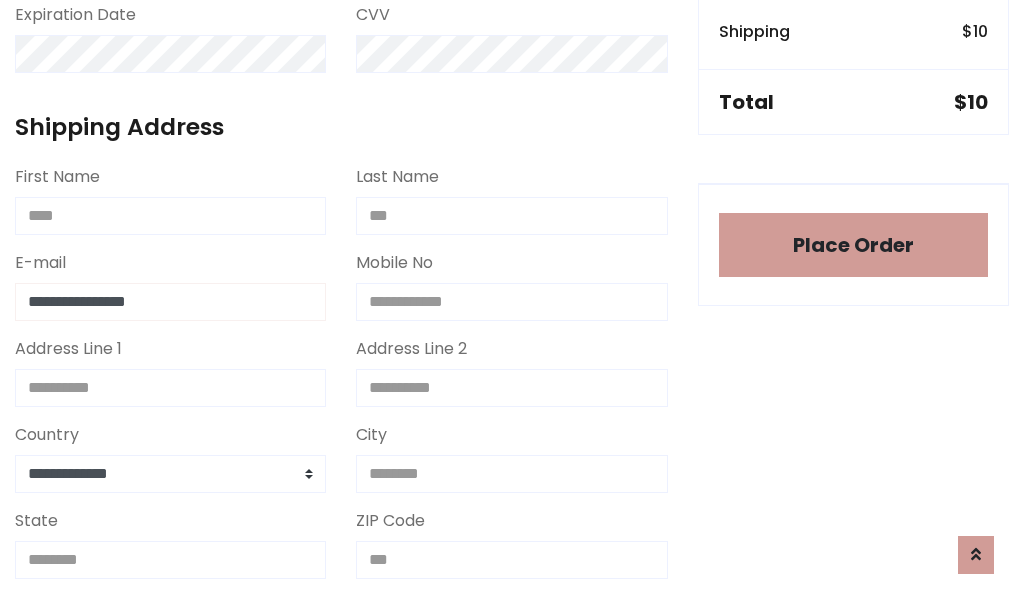 type on "**********" 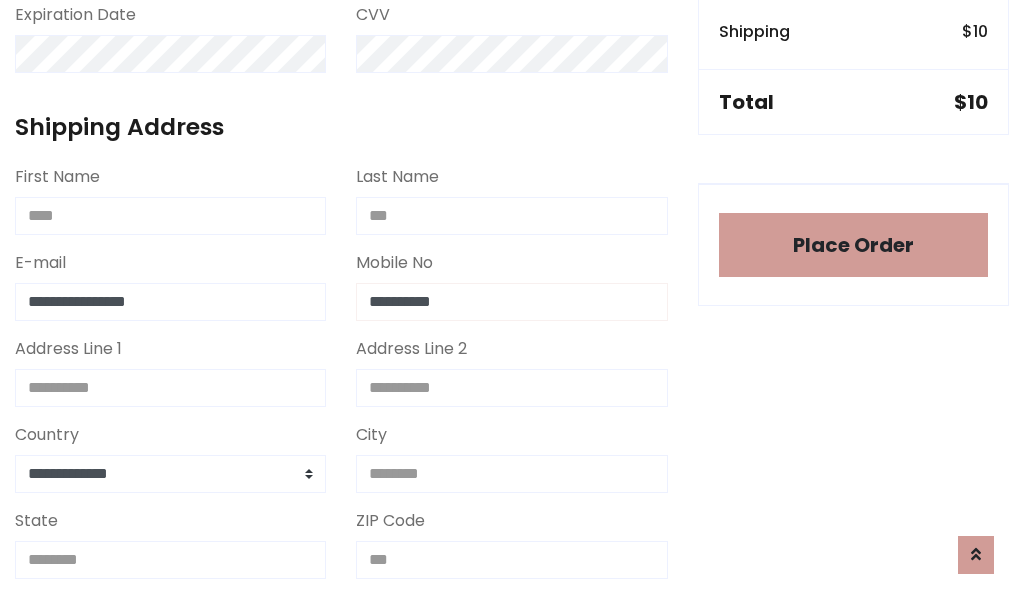 type on "**********" 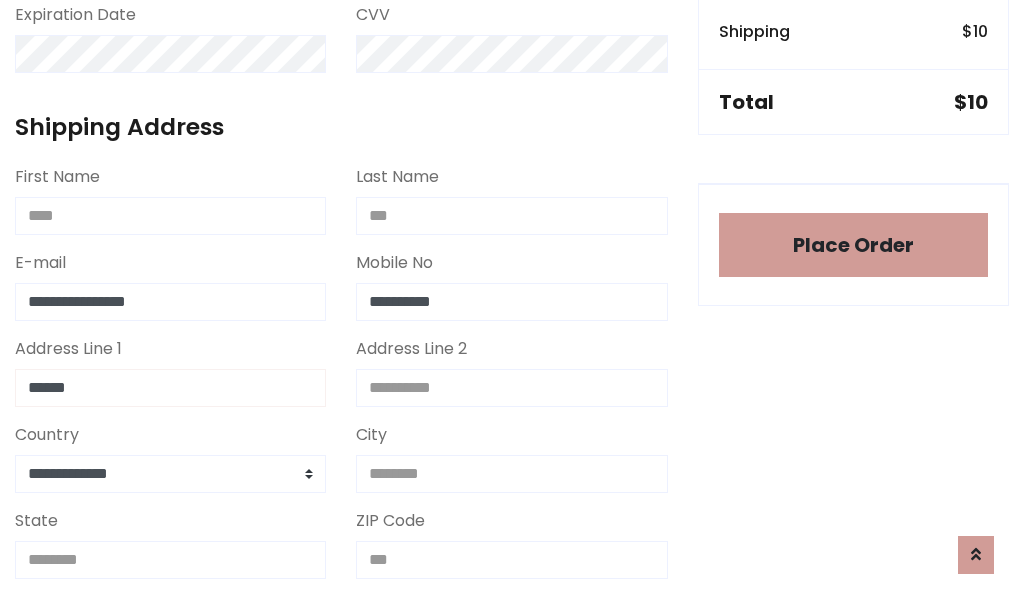 type on "******" 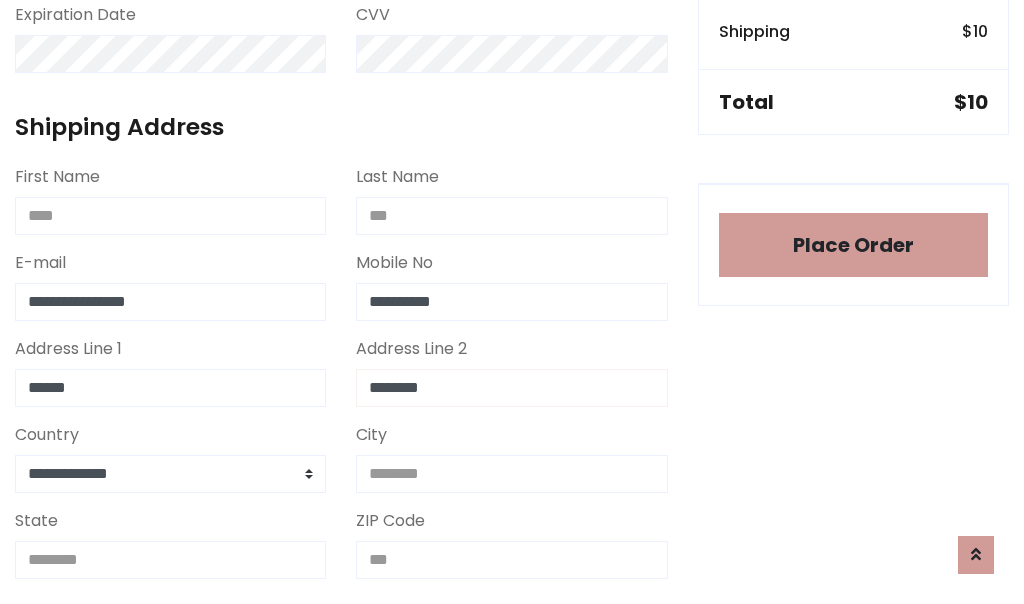 type on "********" 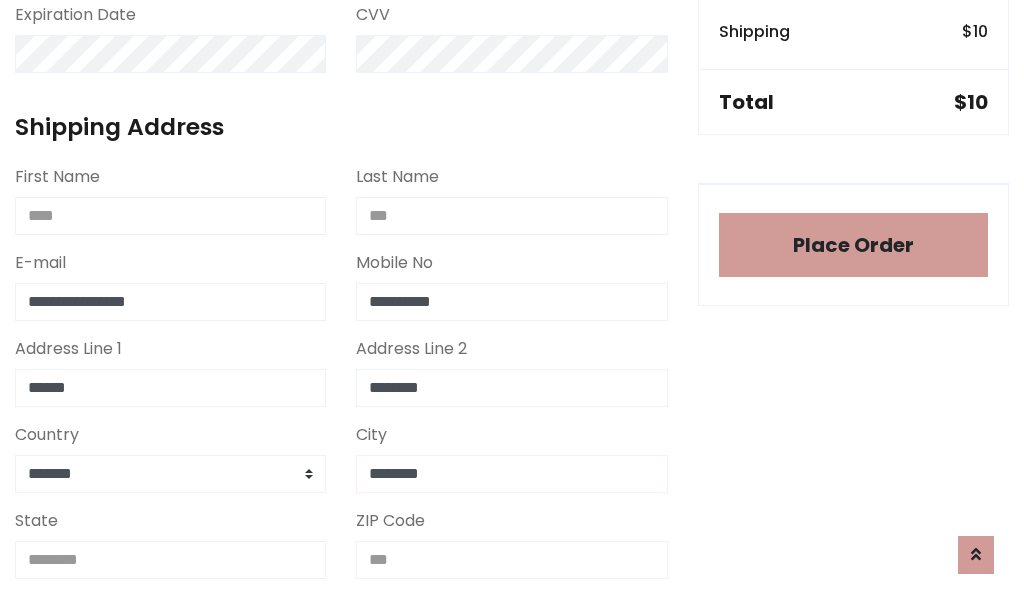 type on "********" 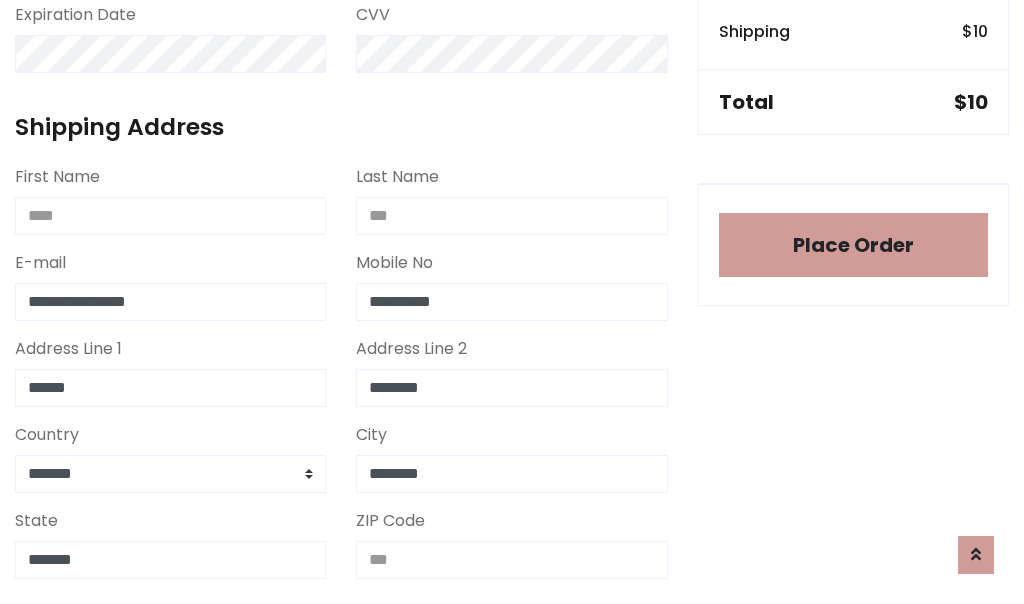 type on "*******" 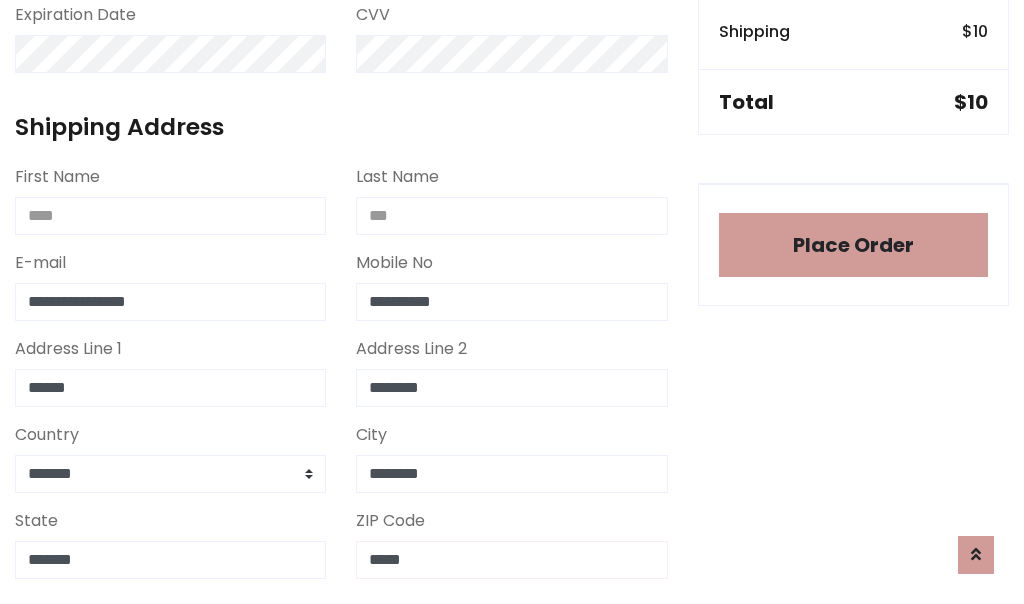 scroll, scrollTop: 403, scrollLeft: 0, axis: vertical 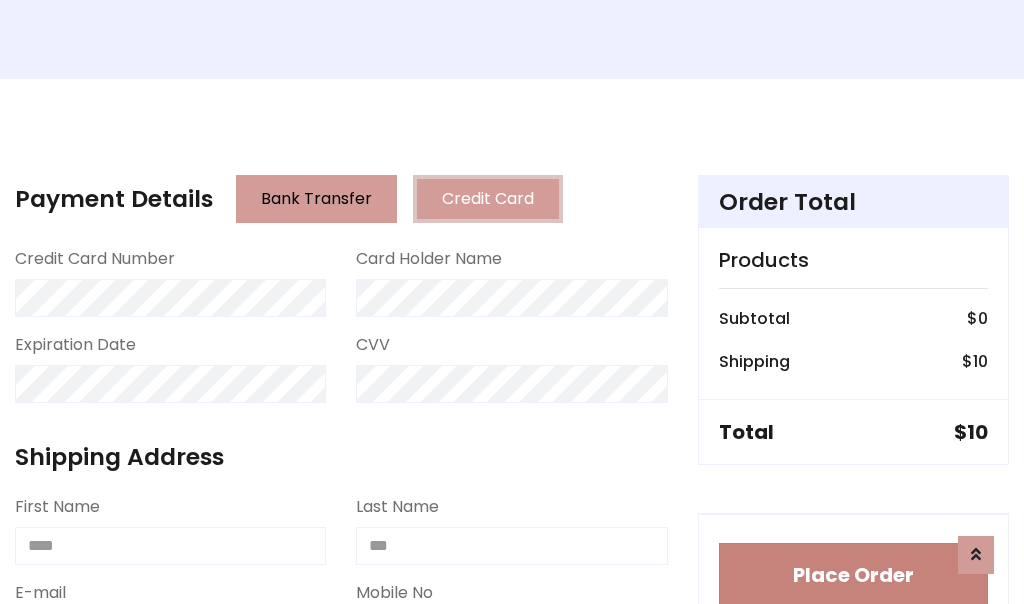 type on "*****" 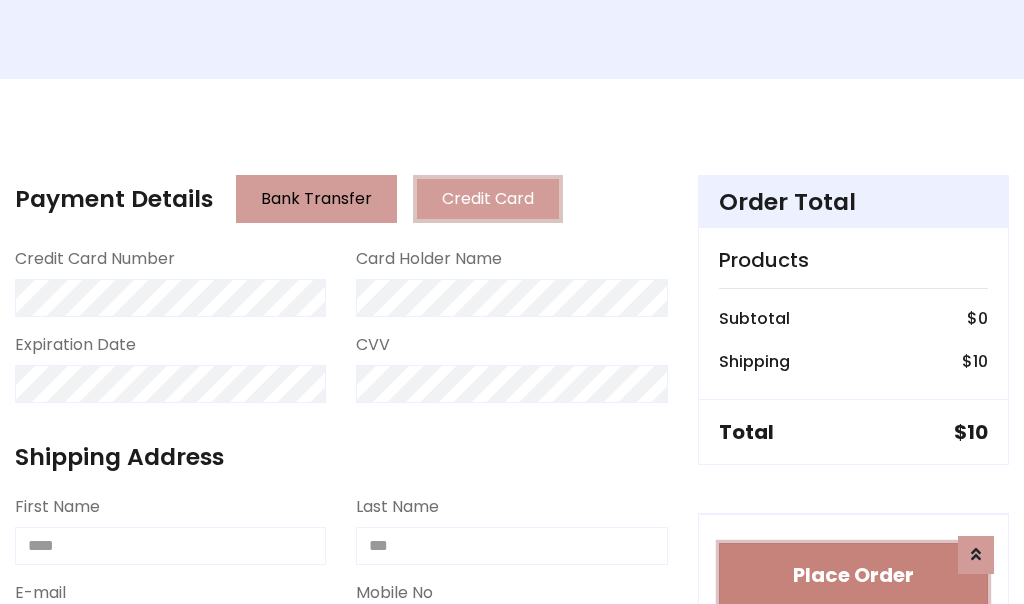 click on "Place Order" at bounding box center [853, 575] 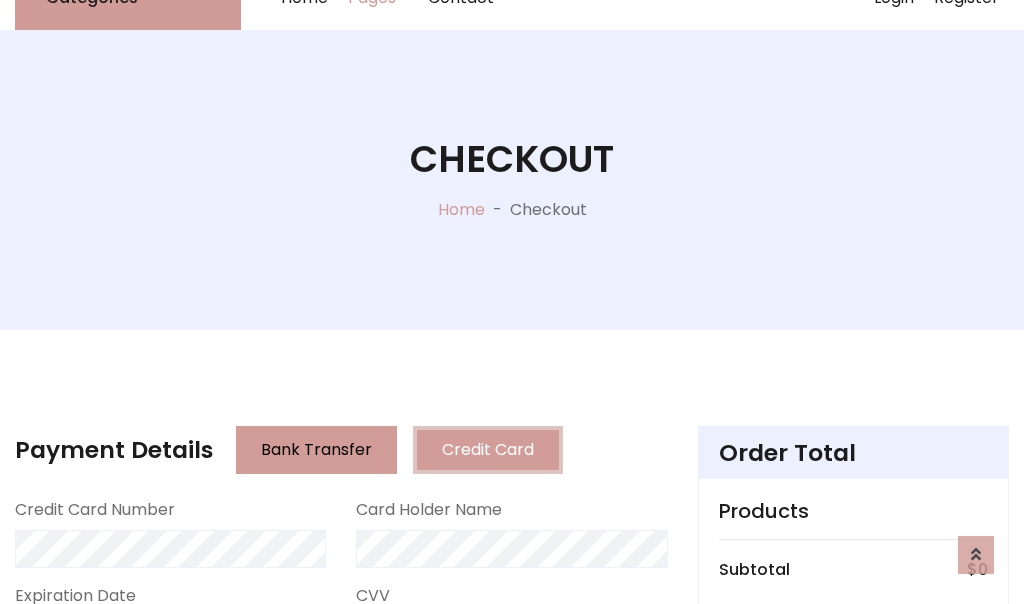 scroll, scrollTop: 0, scrollLeft: 0, axis: both 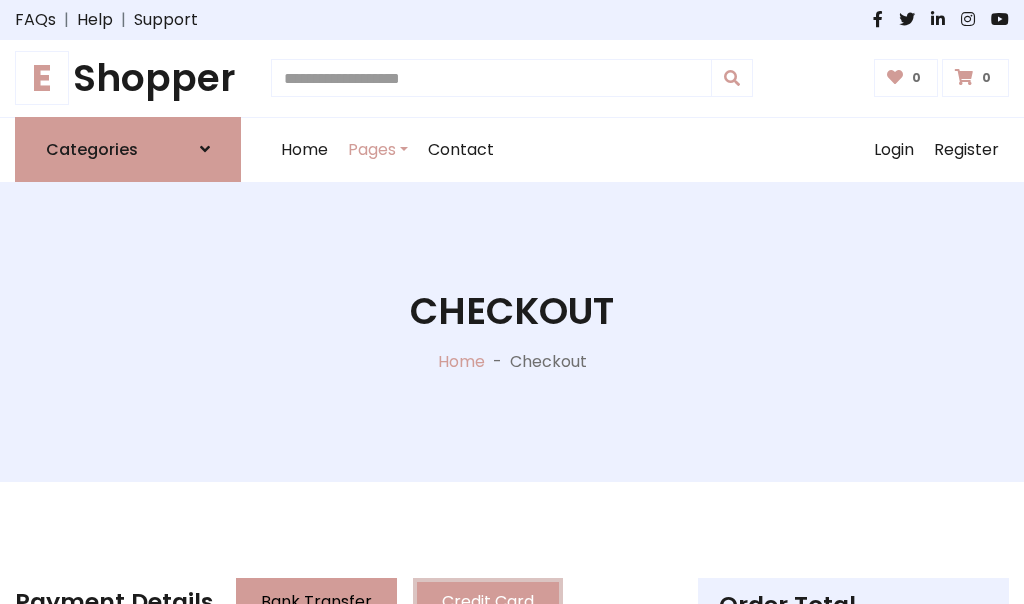 click on "E Shopper" at bounding box center [128, 78] 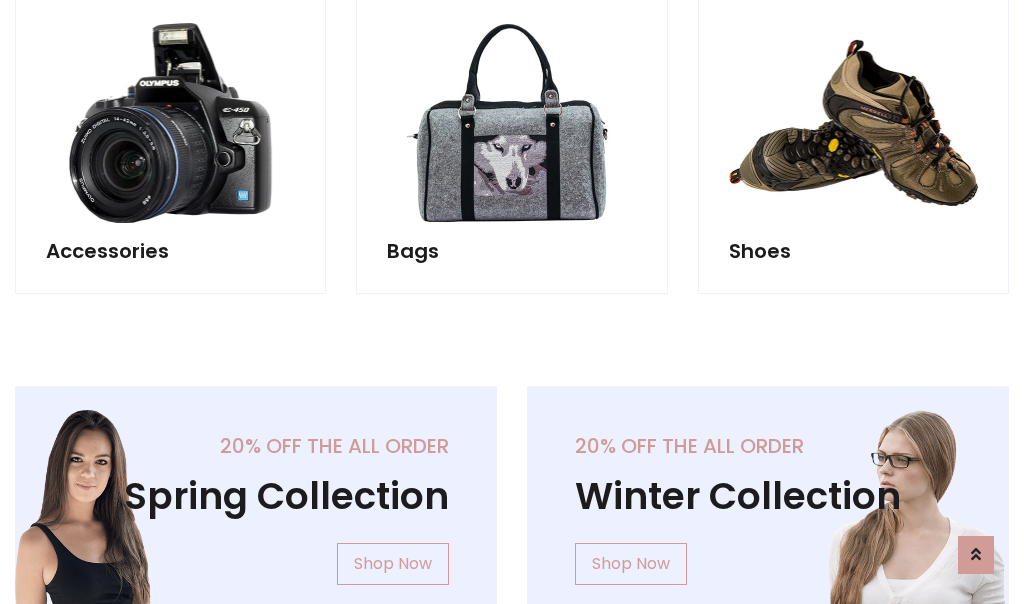 scroll, scrollTop: 770, scrollLeft: 0, axis: vertical 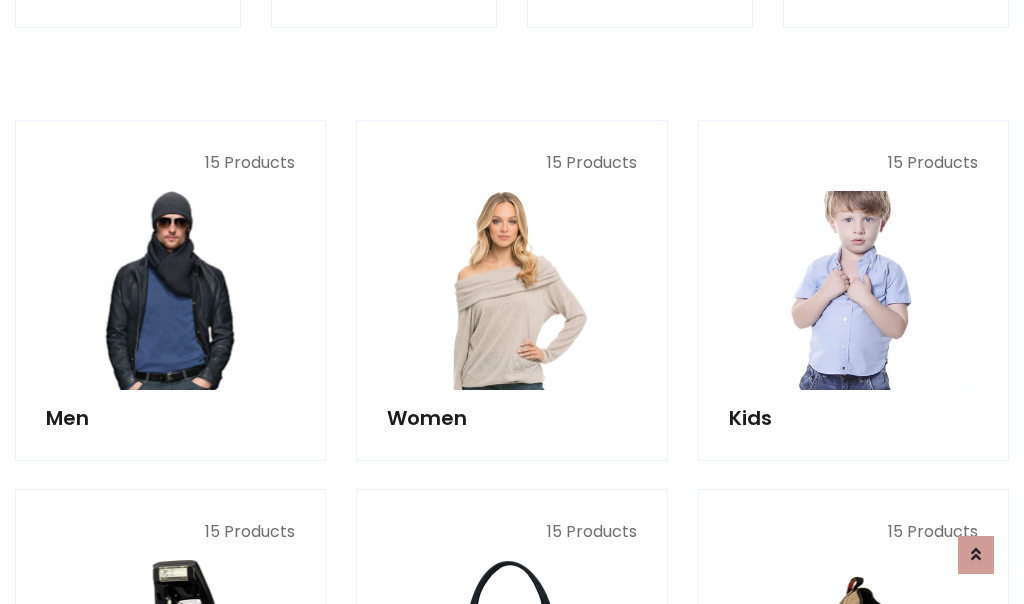 click at bounding box center [853, 290] 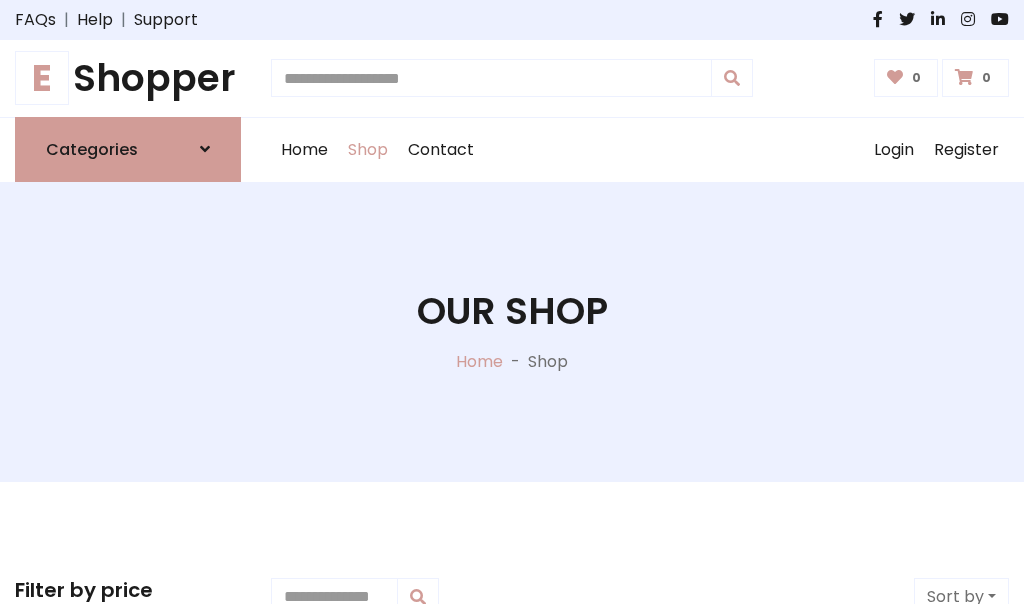 scroll, scrollTop: 549, scrollLeft: 0, axis: vertical 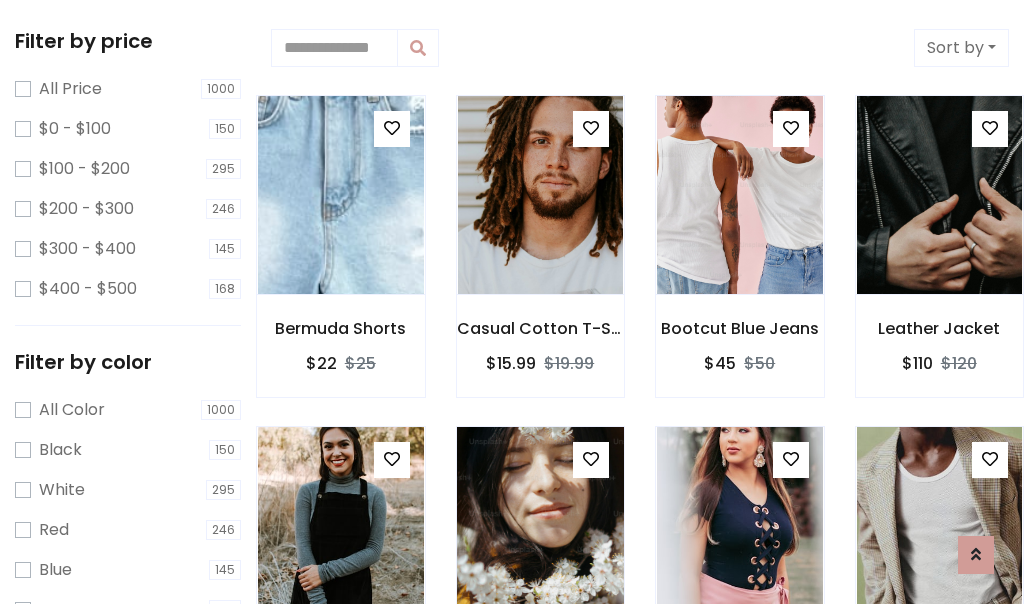 click at bounding box center (392, 128) 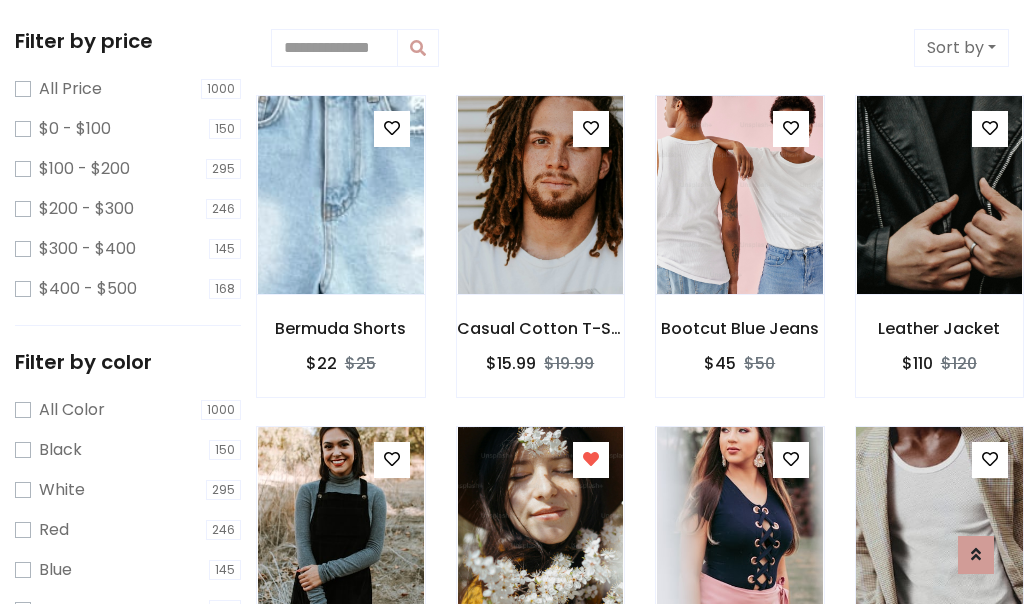 click at bounding box center (939, 526) 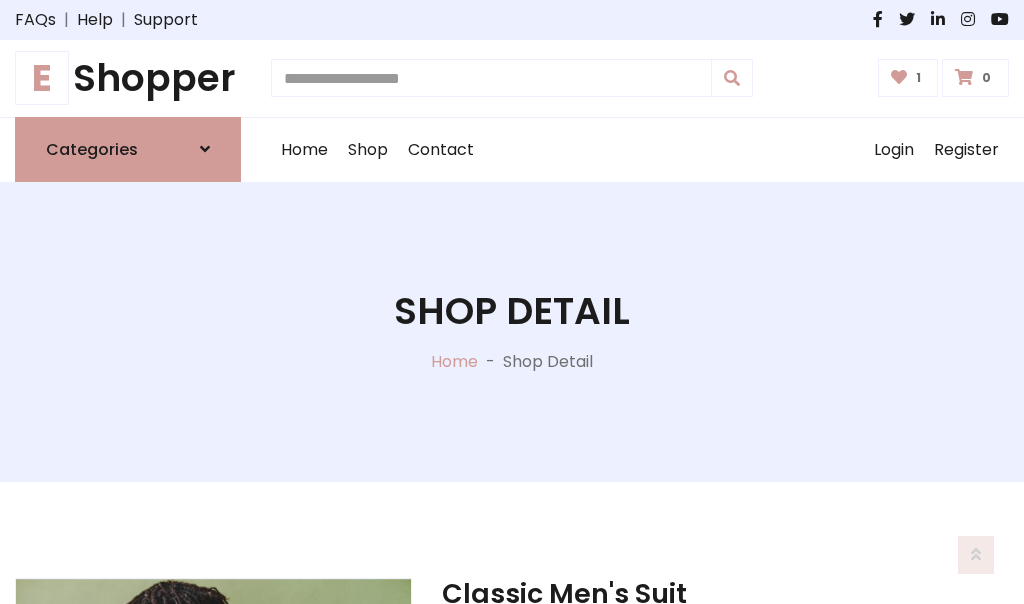 scroll, scrollTop: 262, scrollLeft: 0, axis: vertical 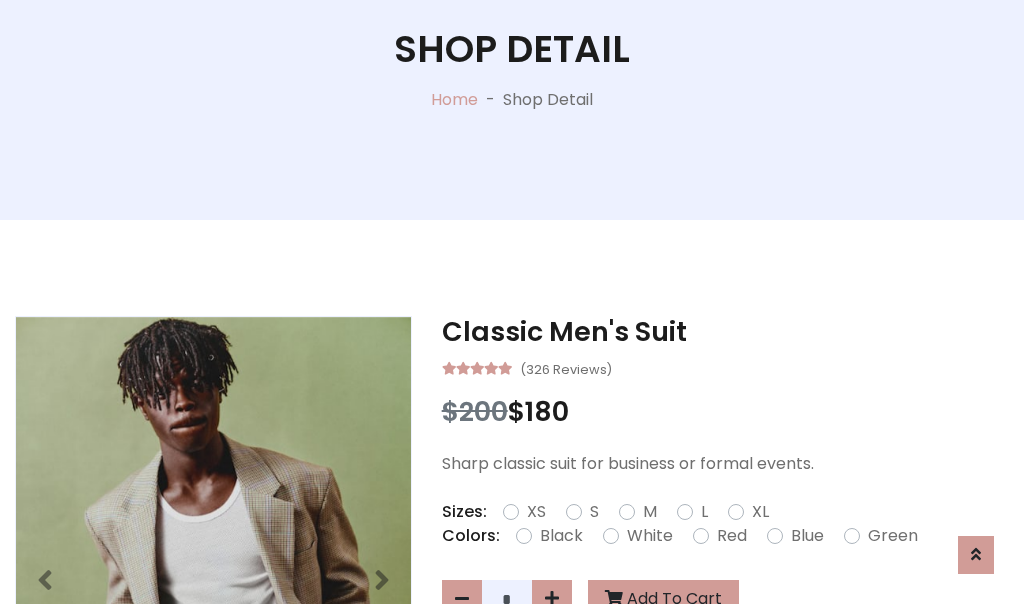 click on "XL" at bounding box center [760, 512] 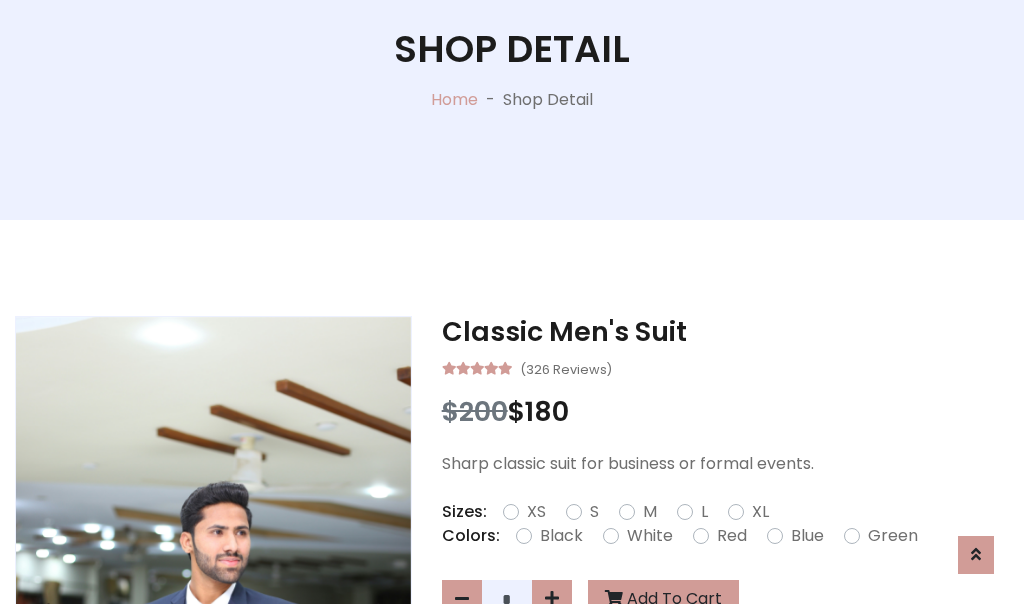 click on "Black" at bounding box center [561, 536] 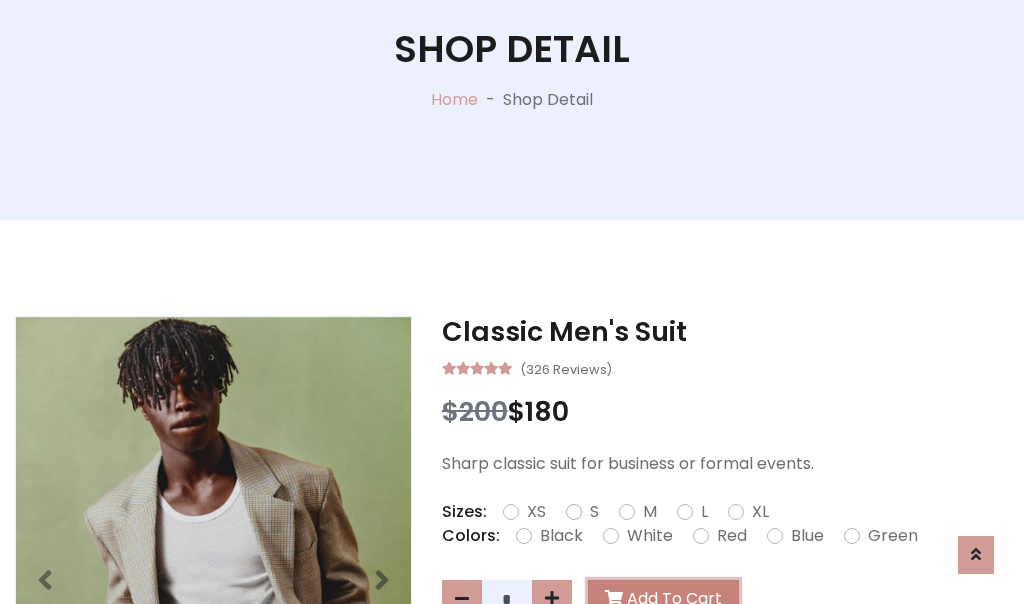click on "Add To Cart" at bounding box center [663, 599] 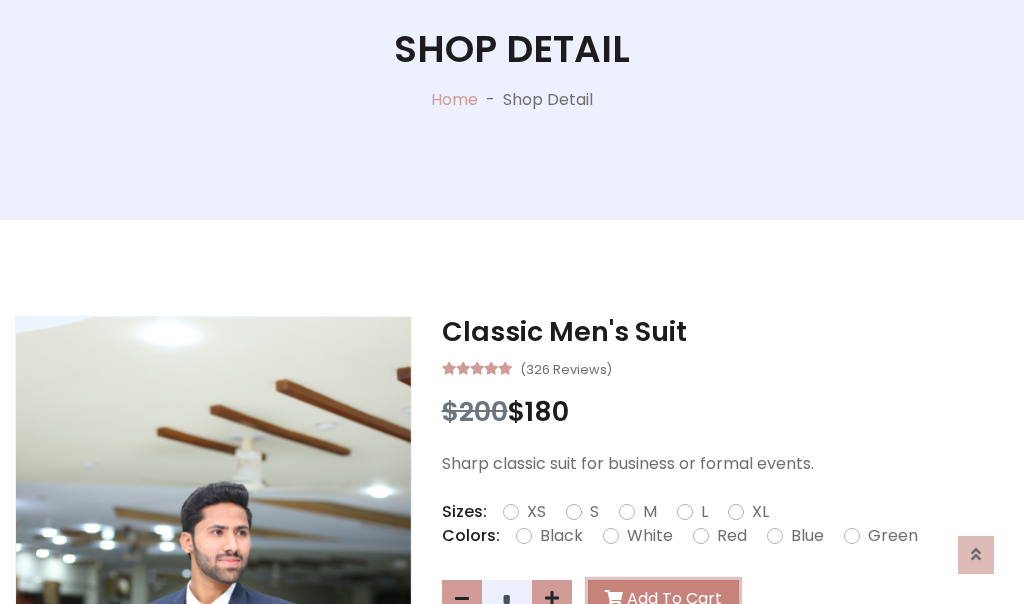 scroll, scrollTop: 0, scrollLeft: 0, axis: both 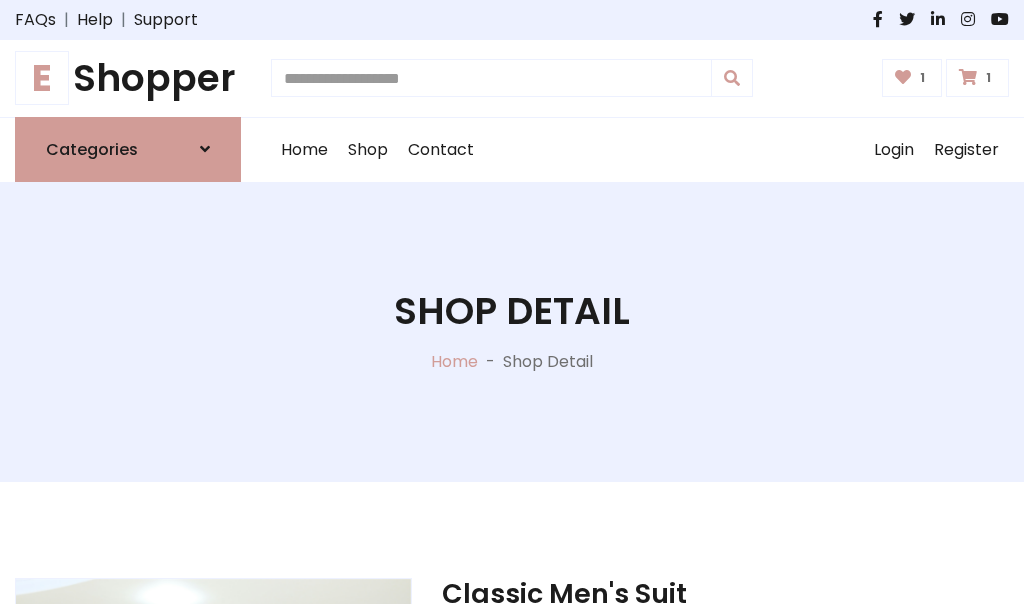click at bounding box center (968, 77) 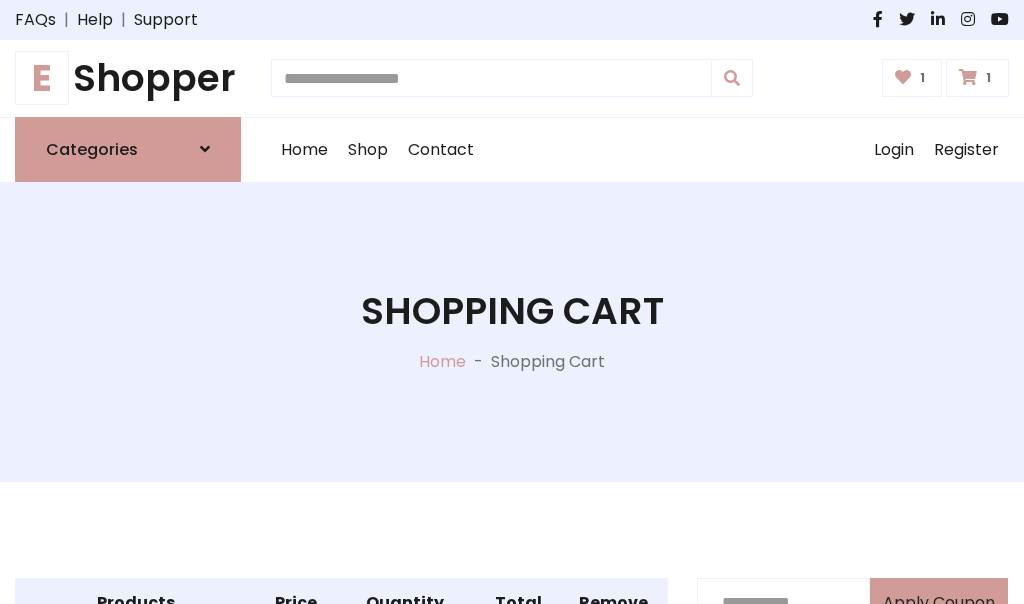scroll, scrollTop: 570, scrollLeft: 0, axis: vertical 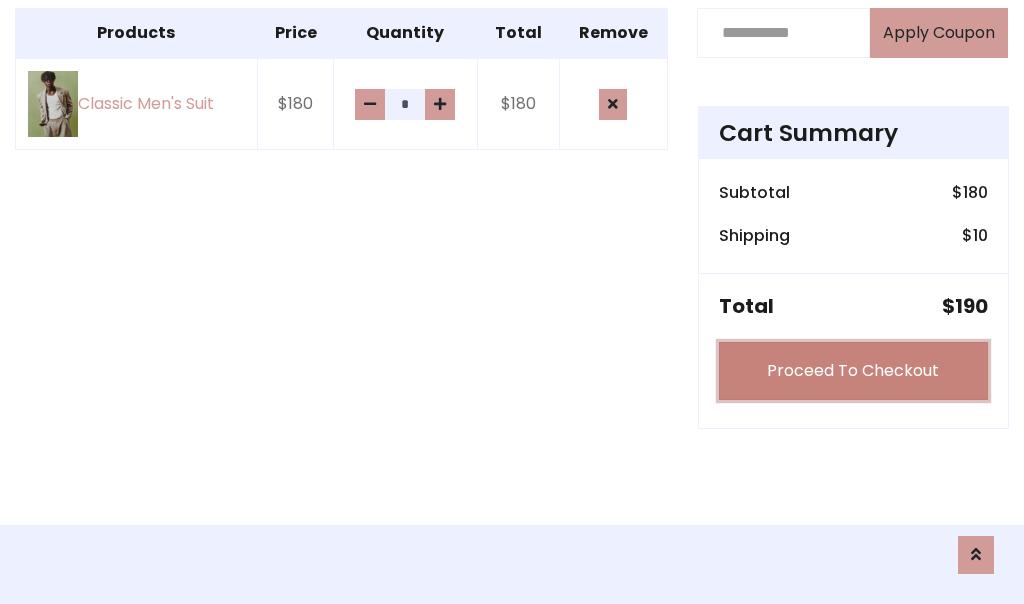 click on "Proceed To Checkout" at bounding box center [853, 371] 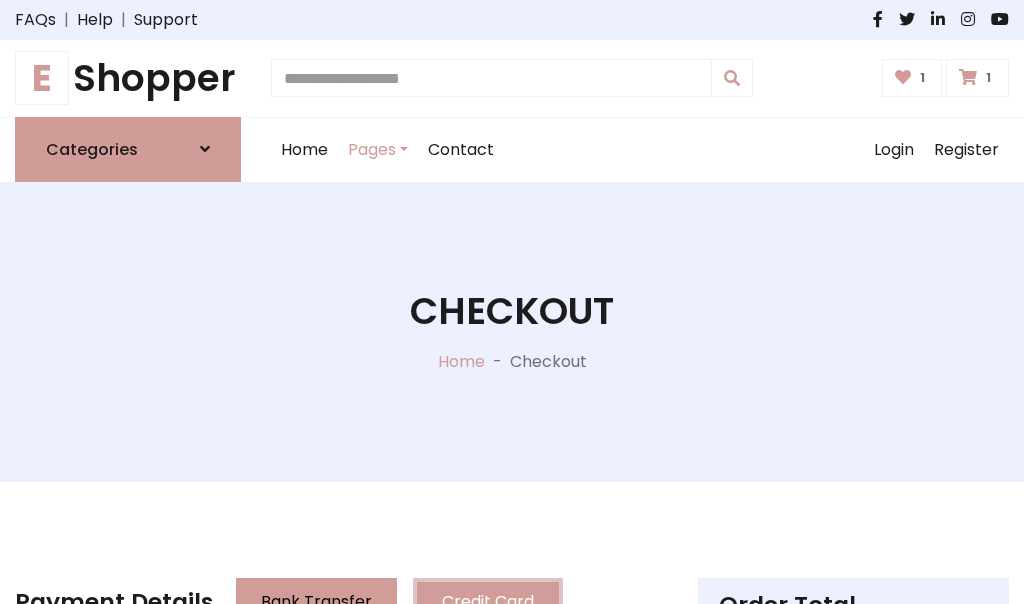scroll, scrollTop: 201, scrollLeft: 0, axis: vertical 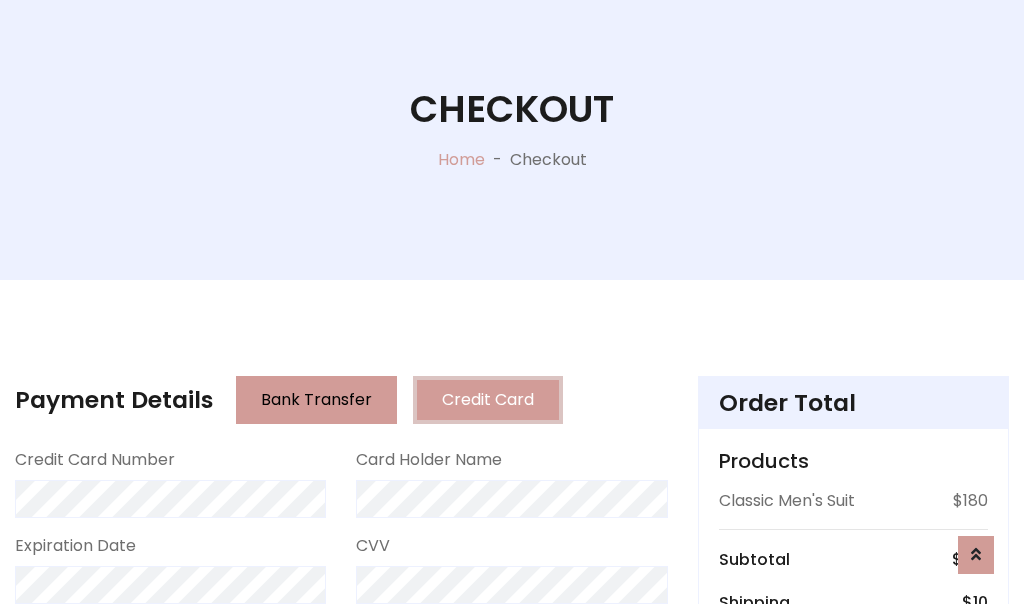 click on "Go to shipping" at bounding box center (853, 816) 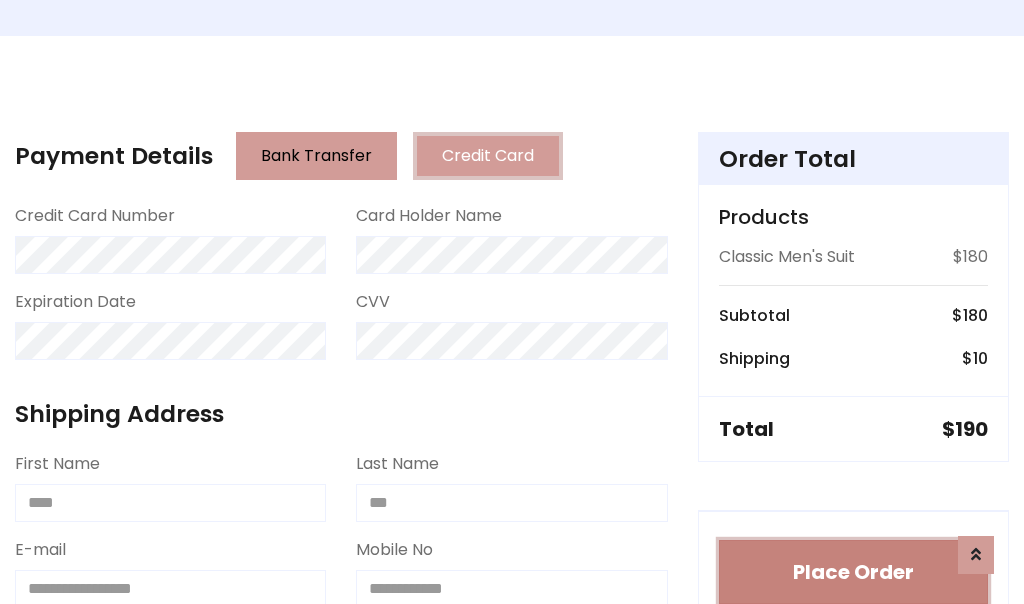 type 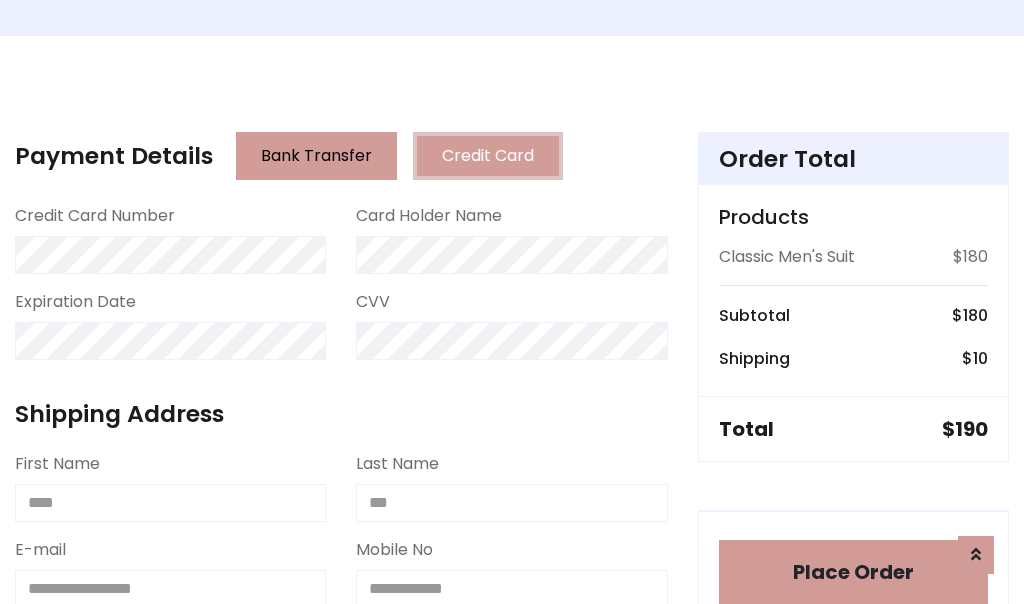 scroll, scrollTop: 1216, scrollLeft: 0, axis: vertical 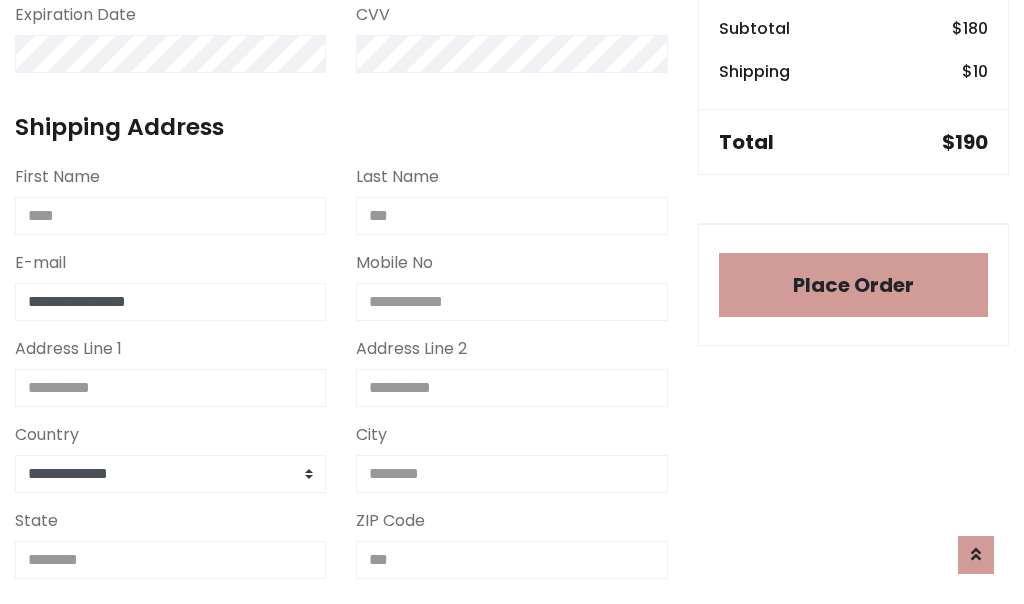 type on "**********" 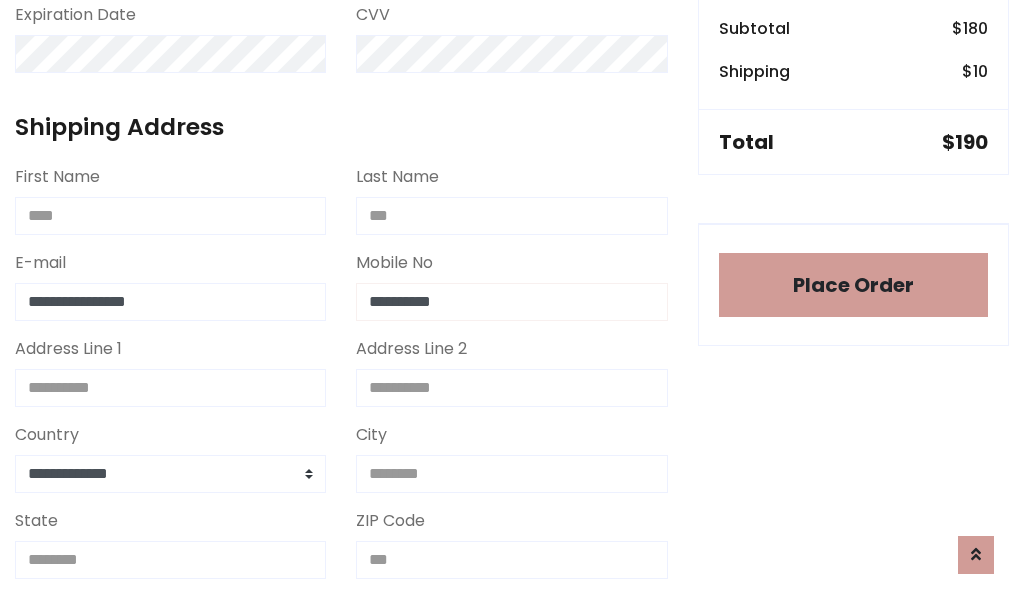 scroll, scrollTop: 573, scrollLeft: 0, axis: vertical 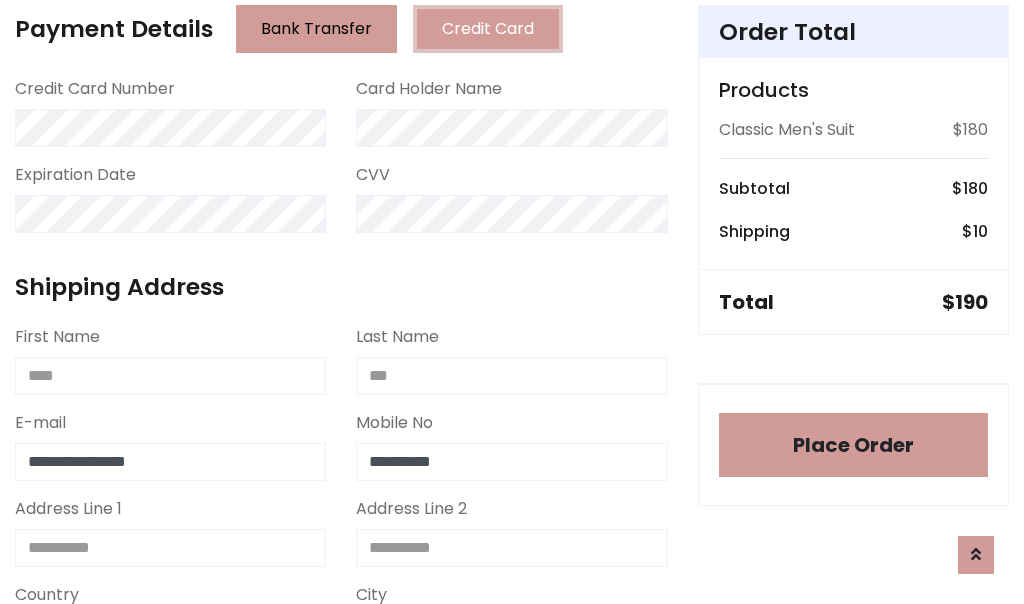 type on "**********" 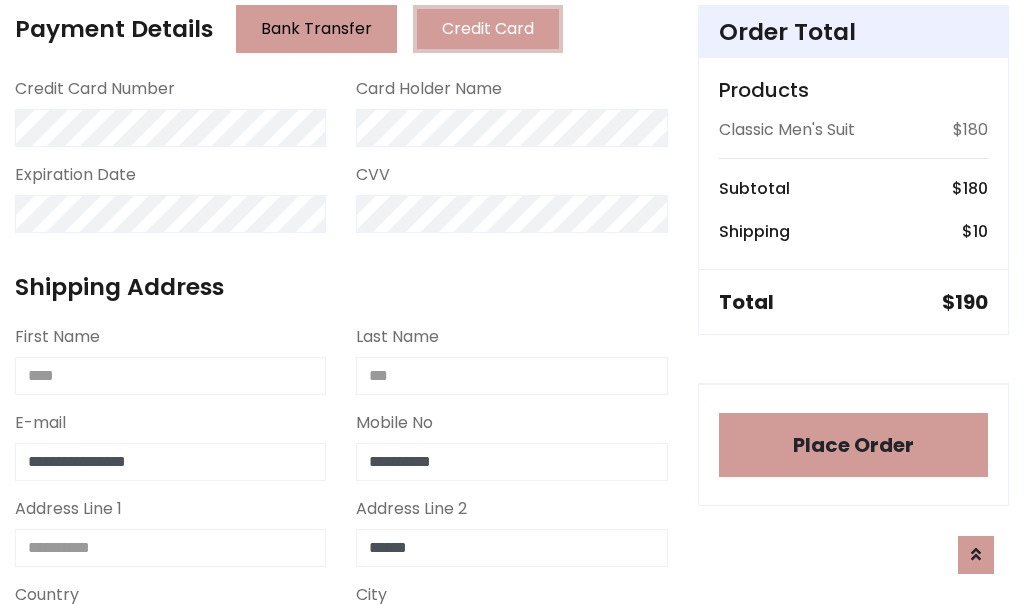 type on "******" 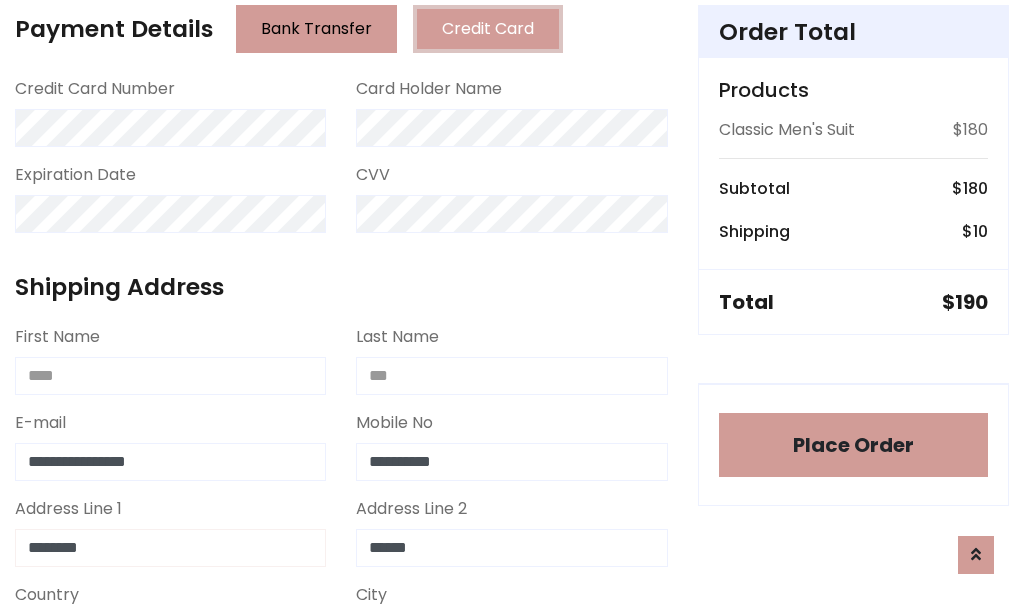 type on "********" 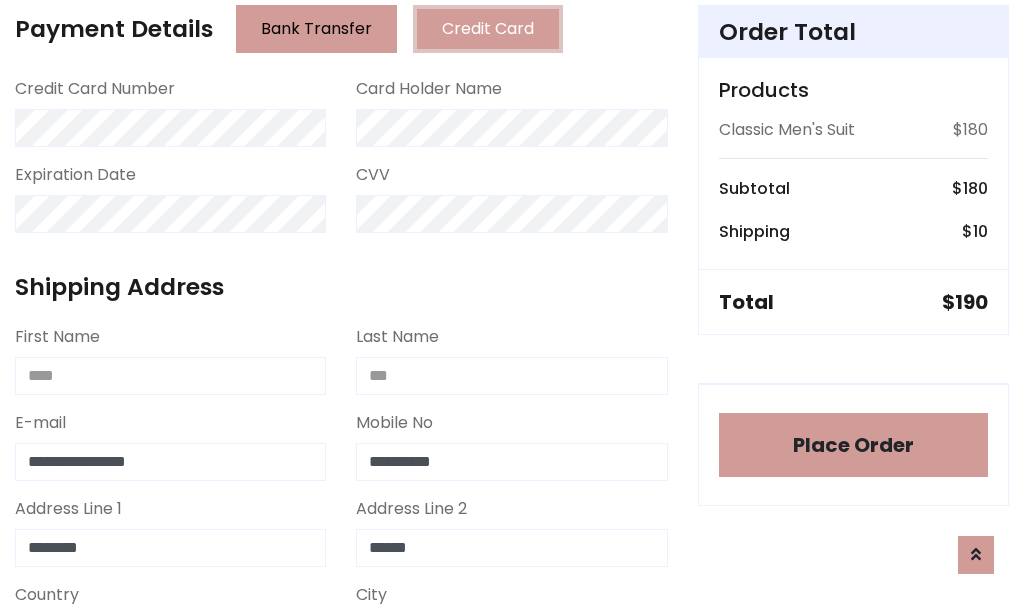scroll, scrollTop: 905, scrollLeft: 0, axis: vertical 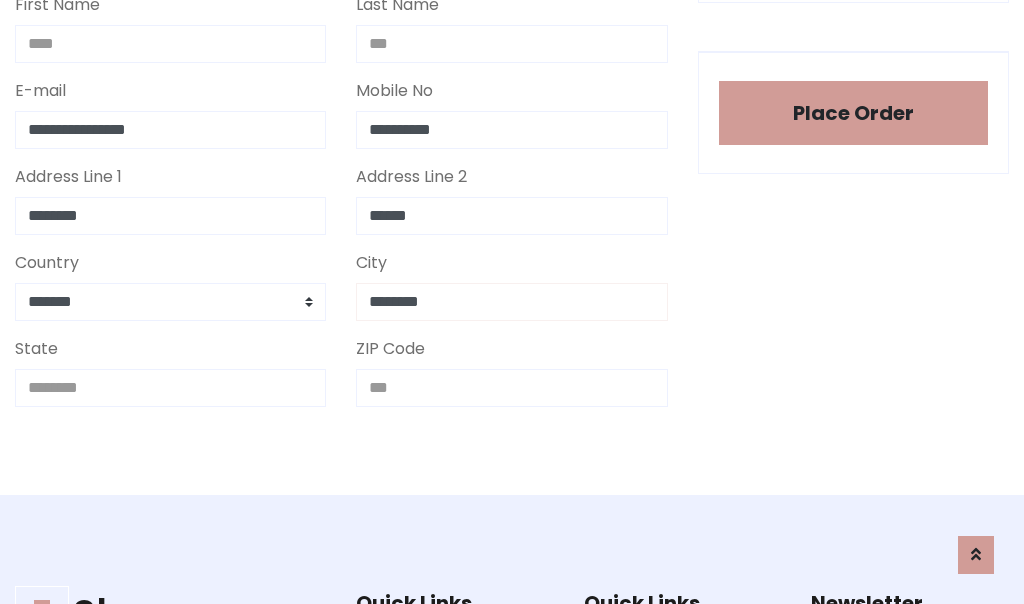 type on "********" 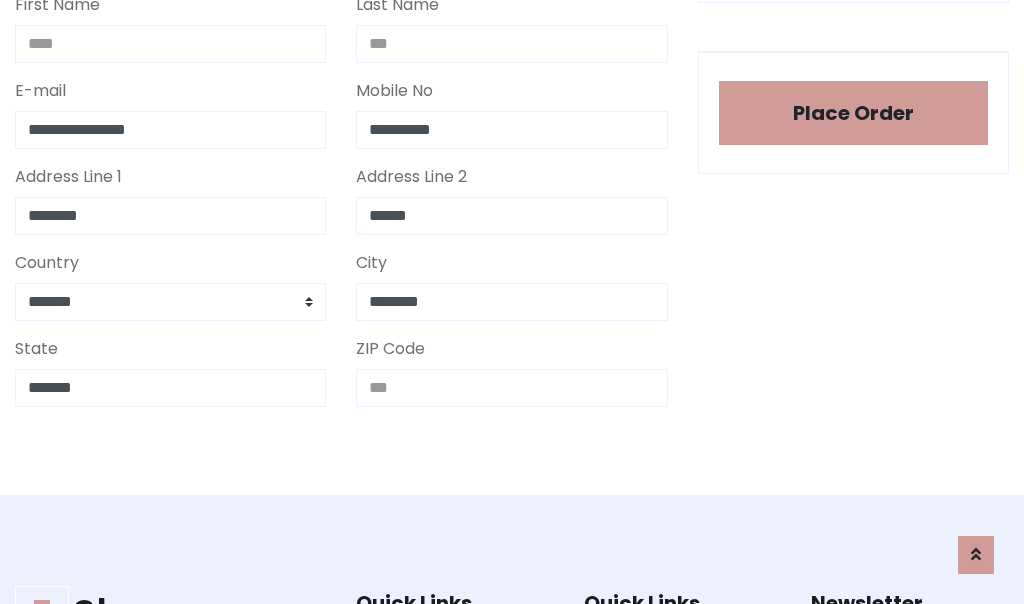 type on "*******" 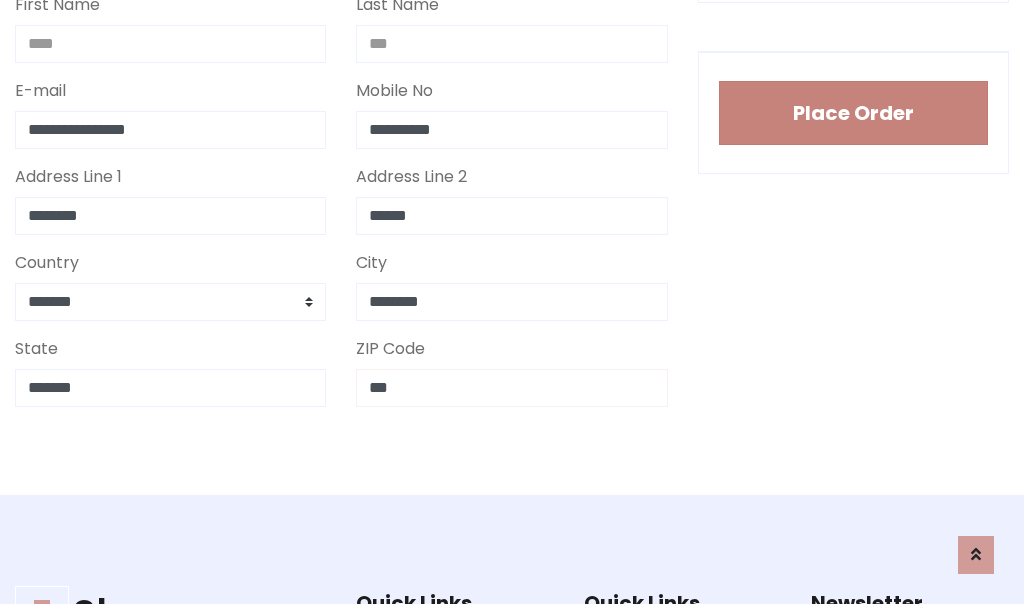 type on "***" 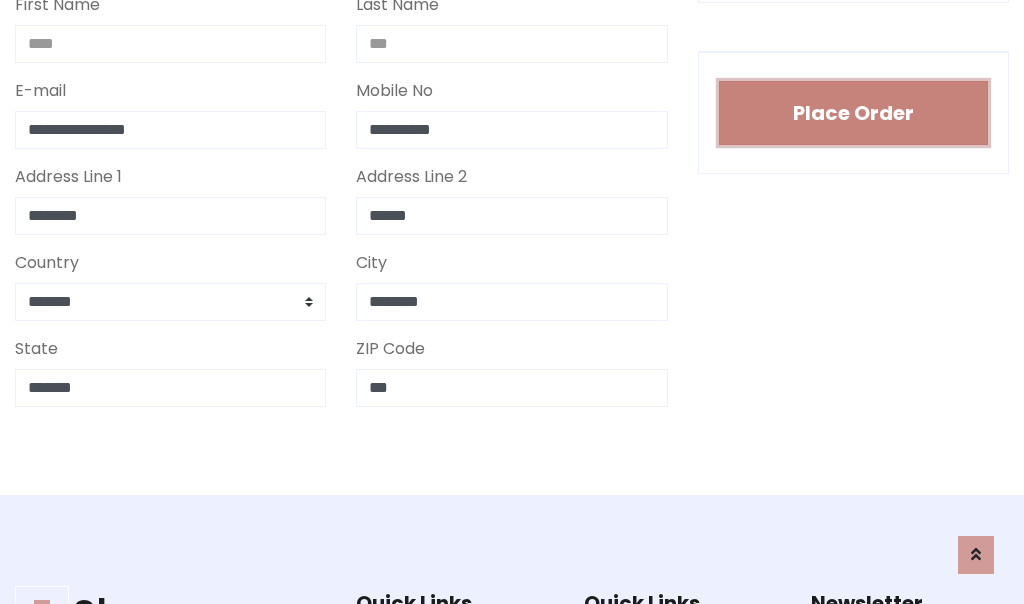 click on "Place Order" at bounding box center (853, 113) 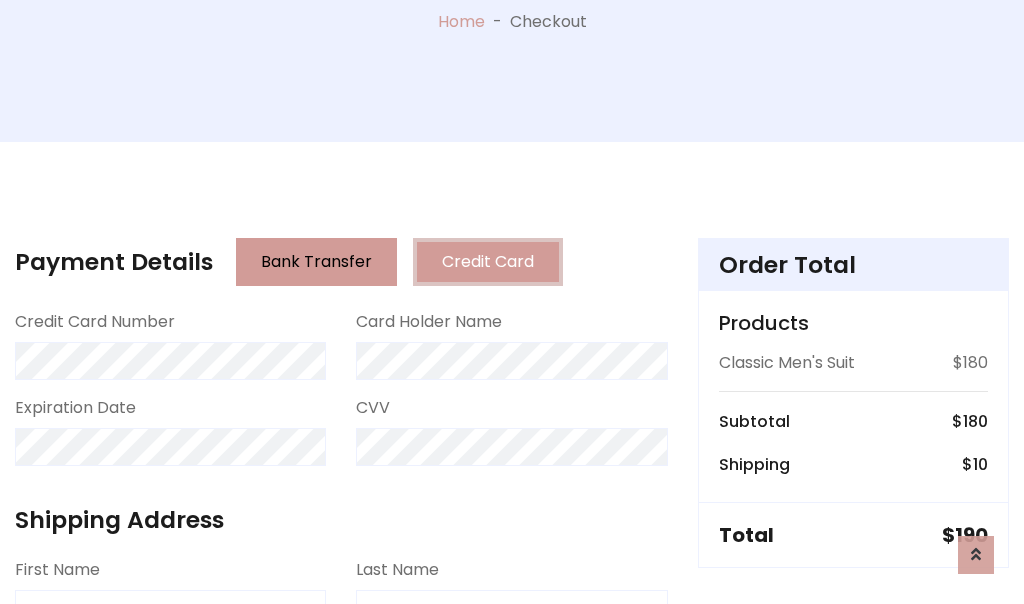 scroll, scrollTop: 0, scrollLeft: 0, axis: both 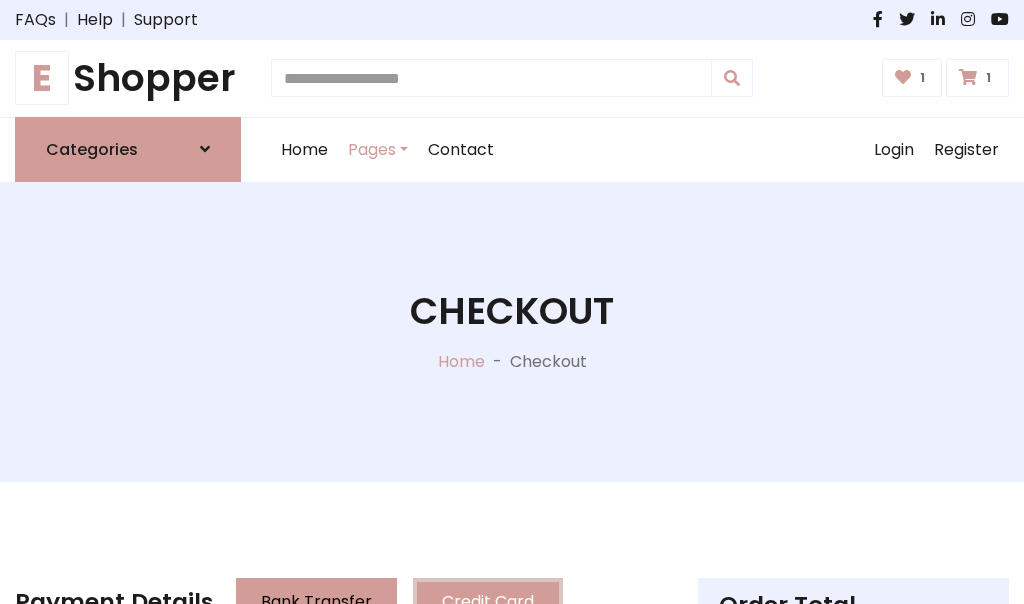 click on "E" at bounding box center [42, 78] 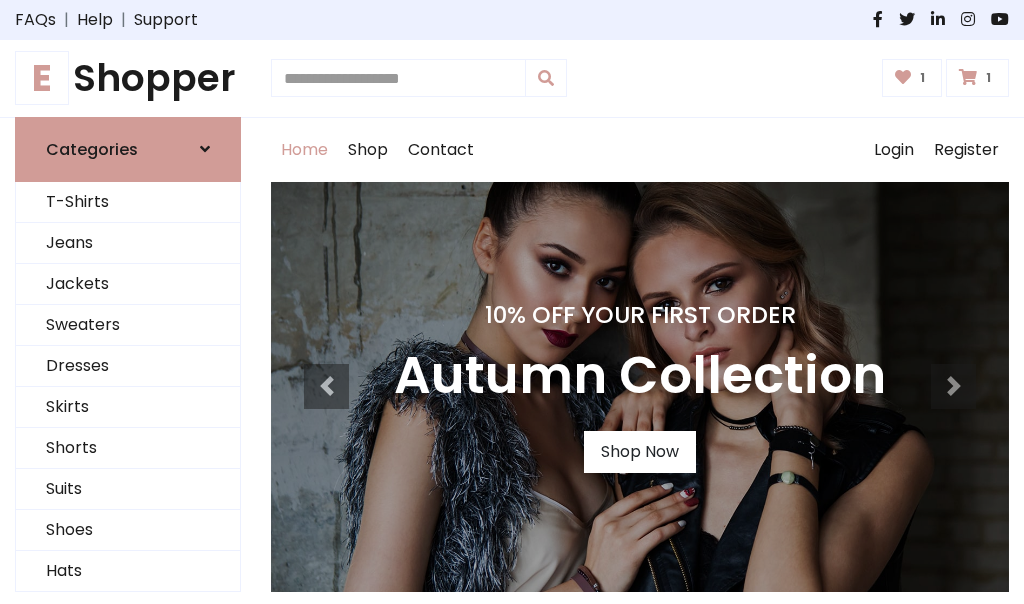 scroll, scrollTop: 0, scrollLeft: 0, axis: both 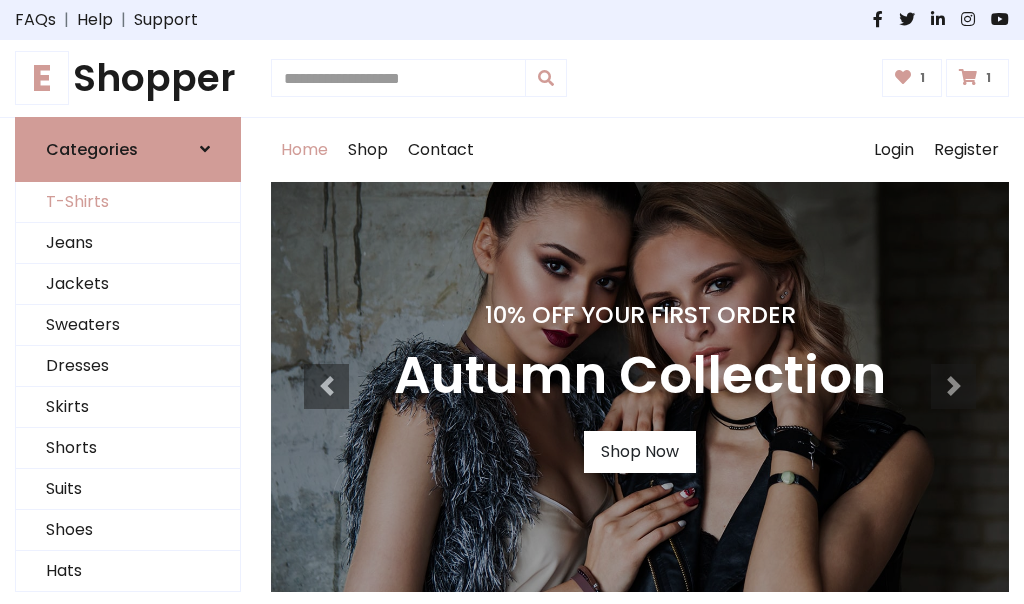 click on "T-Shirts" at bounding box center [128, 202] 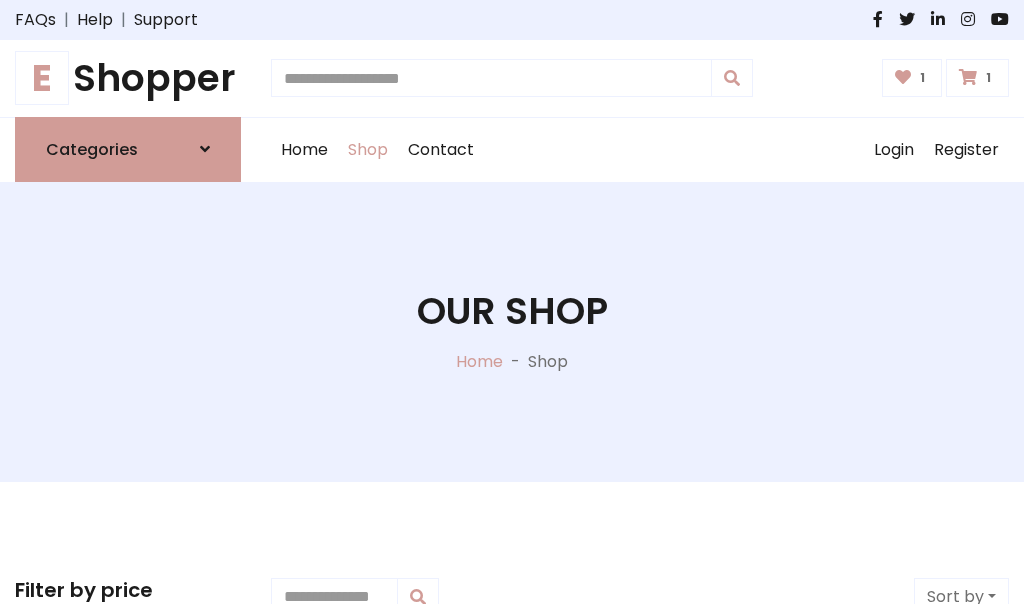 scroll, scrollTop: 0, scrollLeft: 0, axis: both 